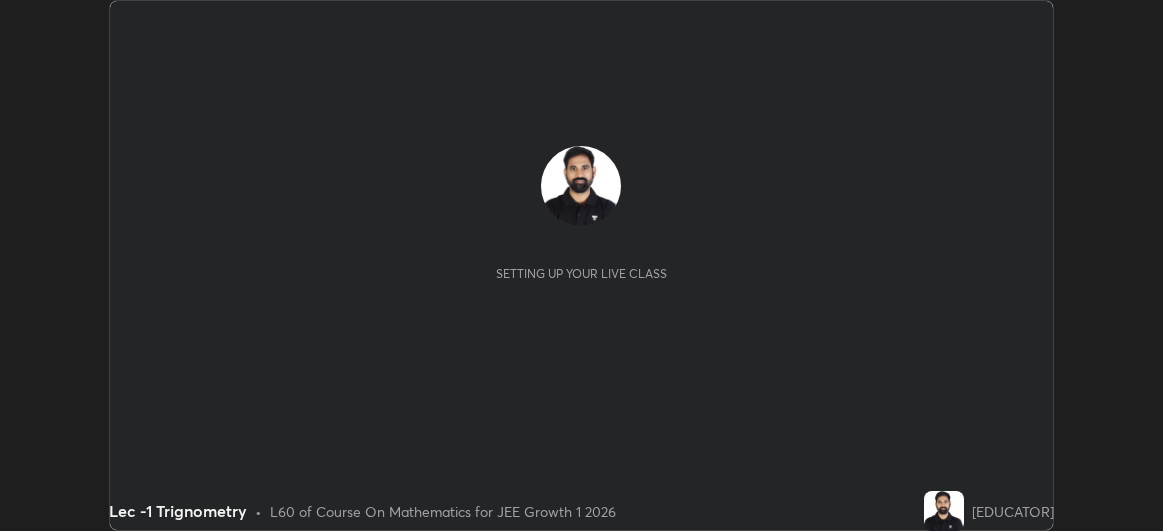 scroll, scrollTop: 0, scrollLeft: 0, axis: both 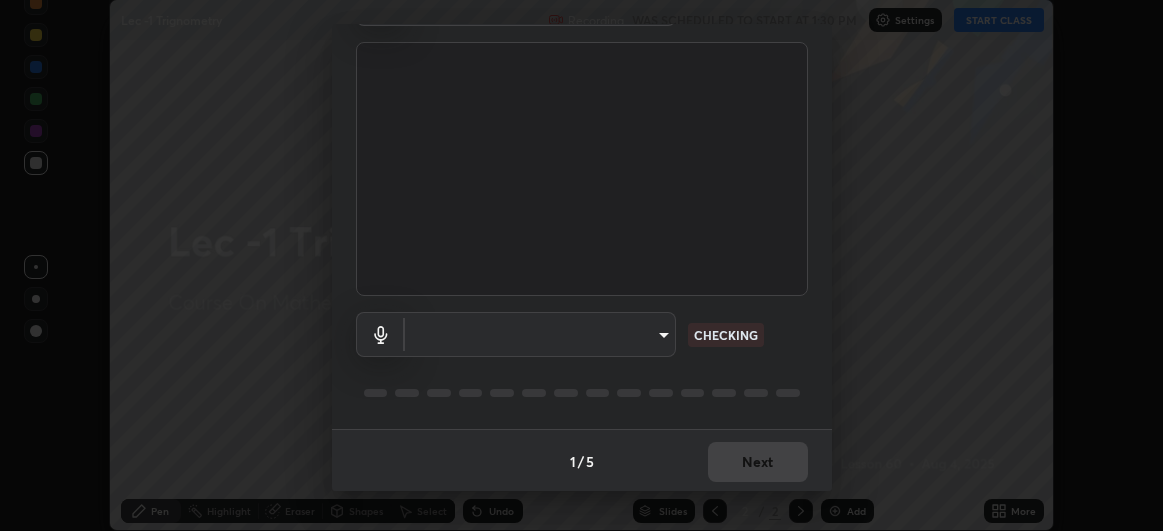 type on "df463704efc8c3d6d82446285d3d8ad2bc58552bb9147a11c789301828a3090f" 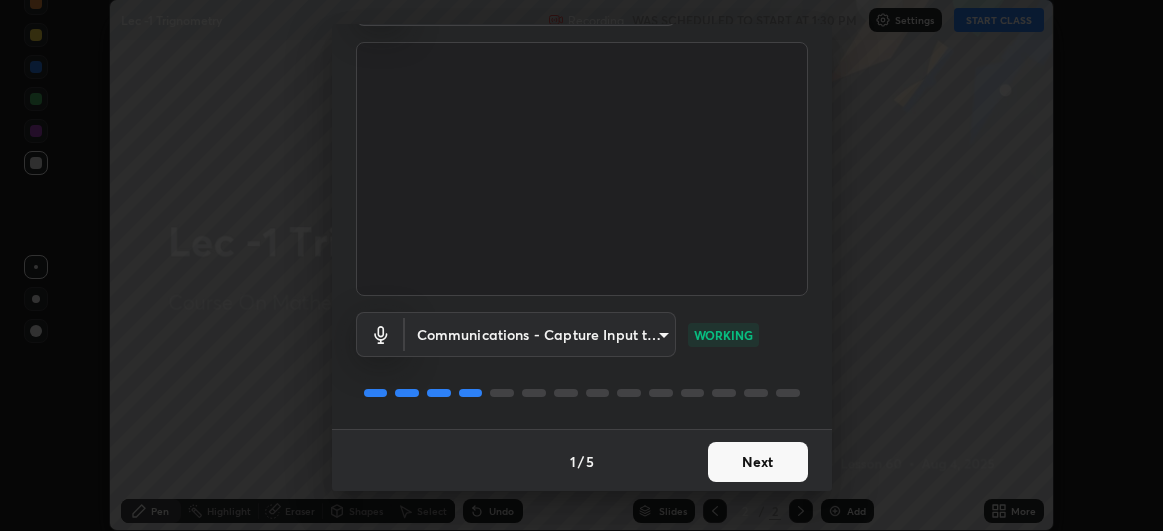 click on "Next" at bounding box center [758, 462] 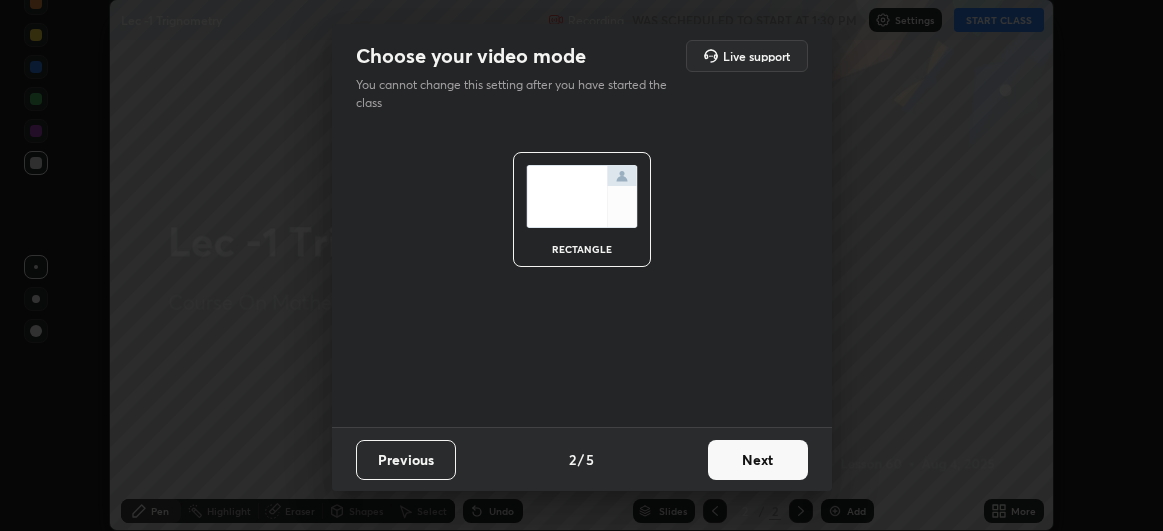 click on "Next" at bounding box center [758, 460] 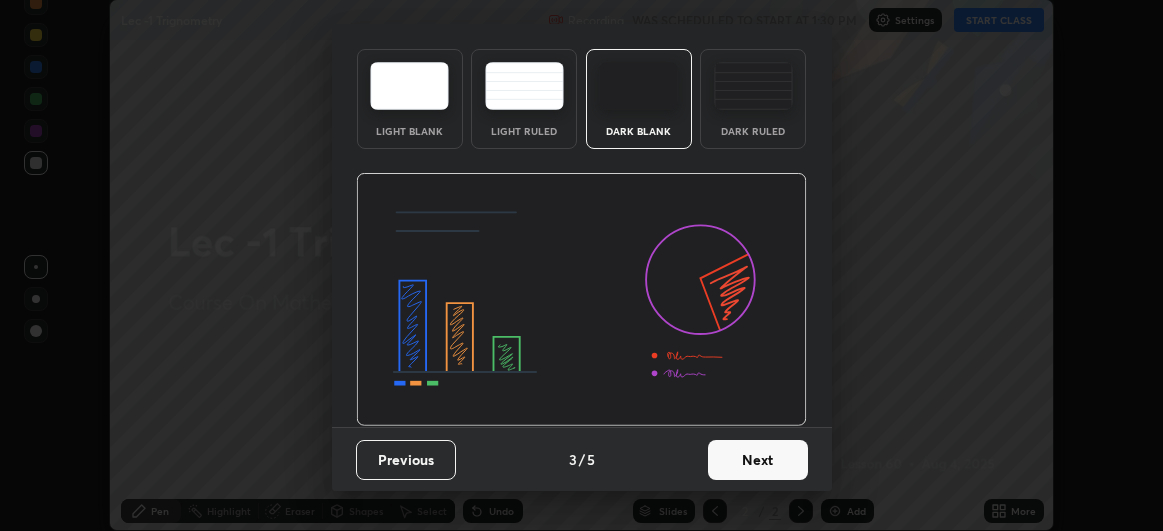 click at bounding box center (581, 300) 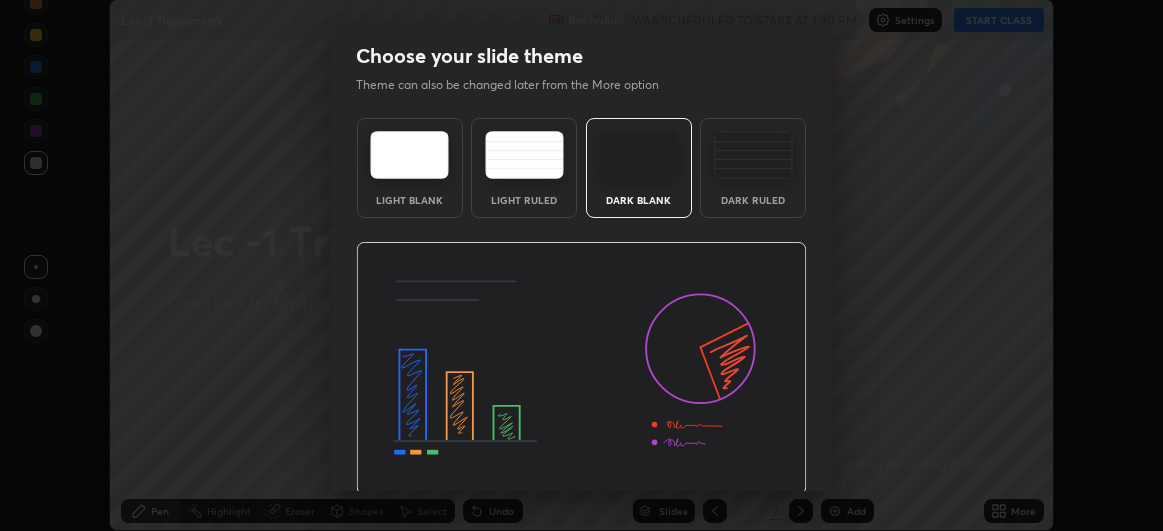 click at bounding box center [581, 369] 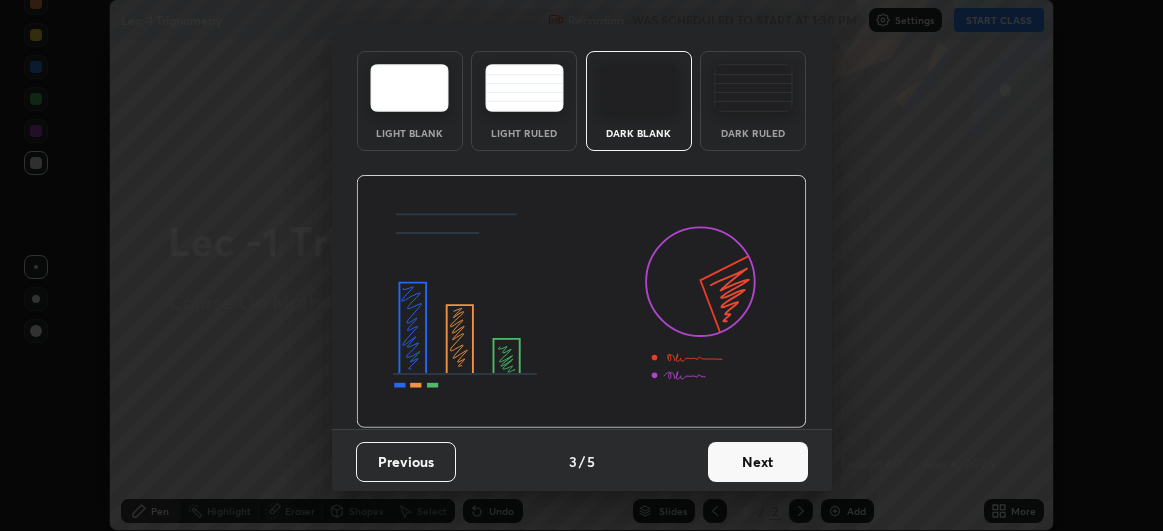 click on "Next" at bounding box center [758, 462] 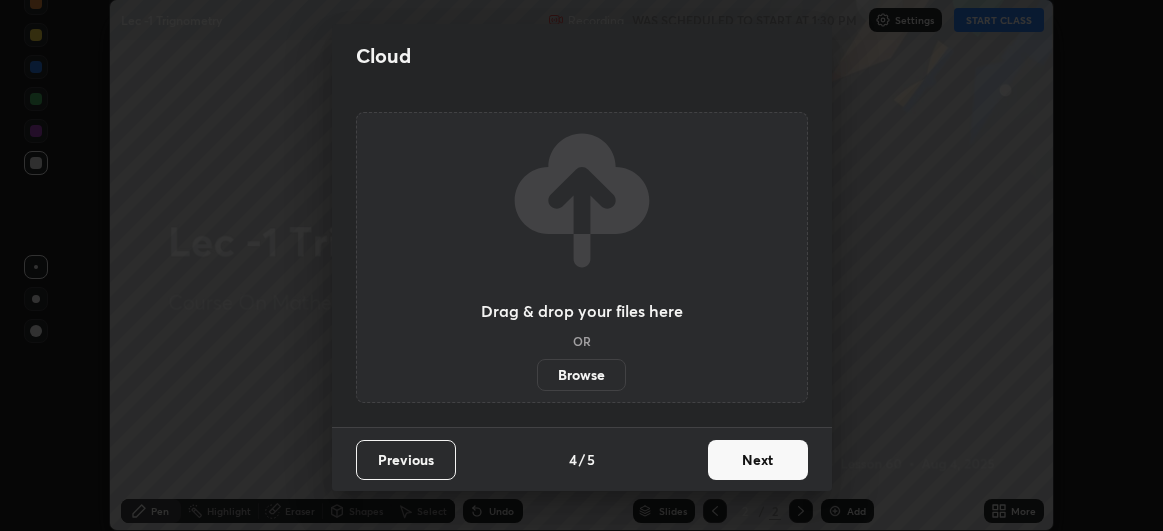 scroll, scrollTop: 0, scrollLeft: 0, axis: both 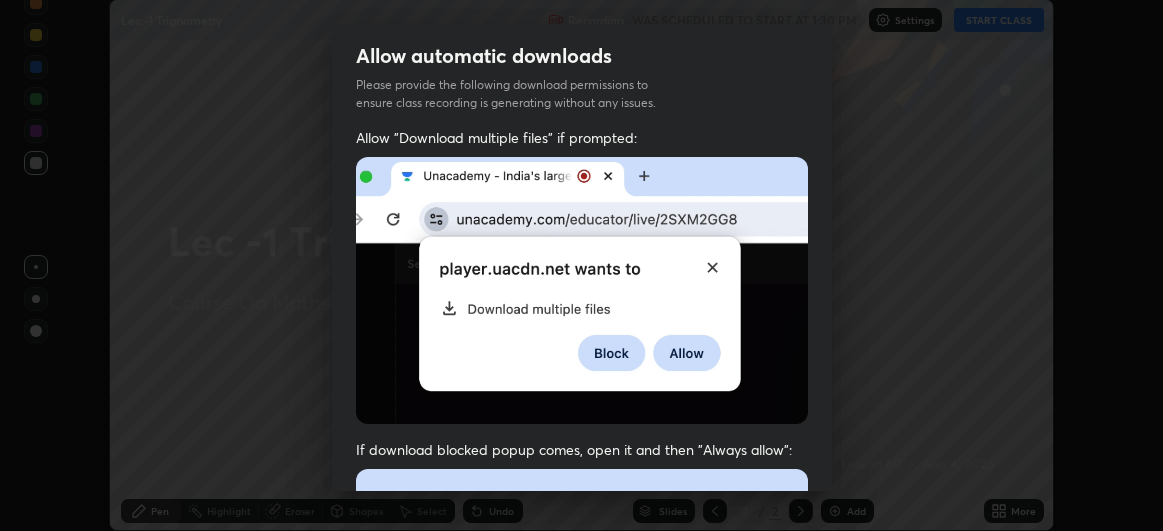 click on "If download blocked popup comes, open it and then "Always allow":" at bounding box center (582, 673) 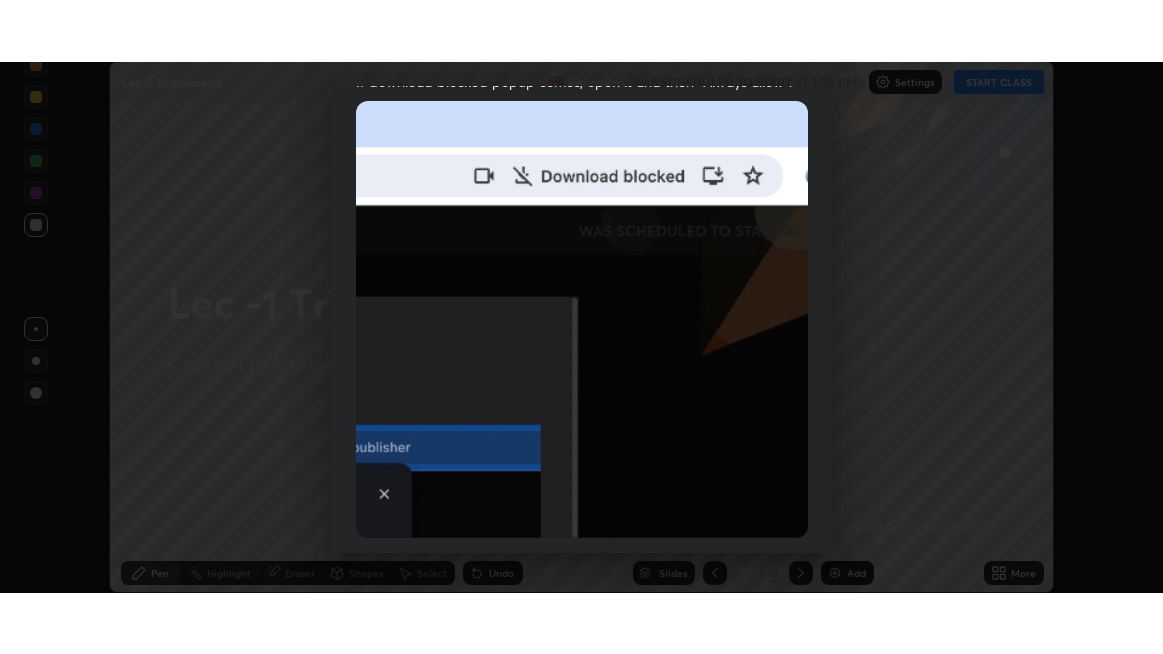 scroll, scrollTop: 532, scrollLeft: 0, axis: vertical 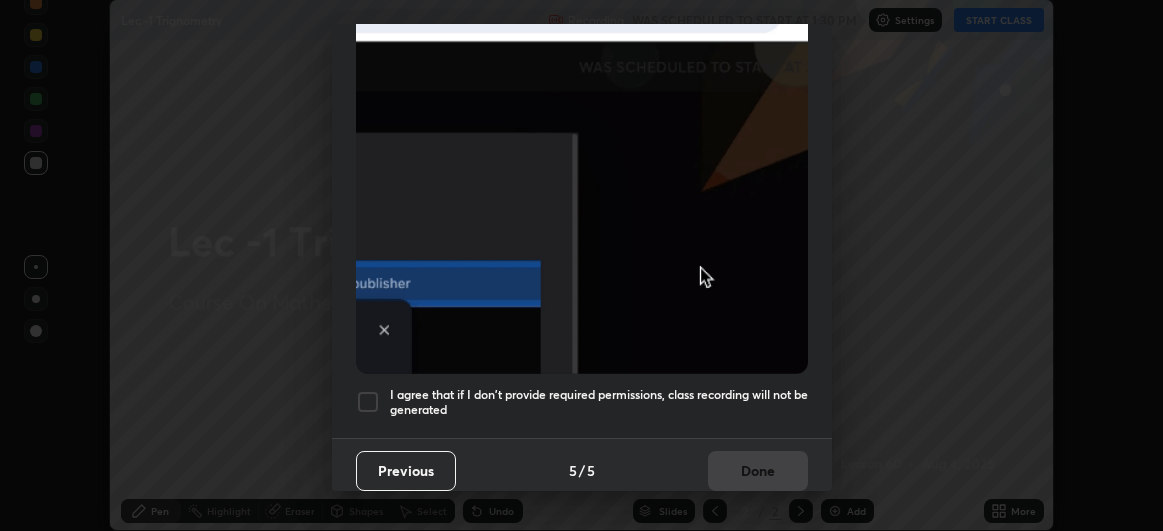 click on "I agree that if I don't provide required permissions, class recording will not be generated" at bounding box center (599, 402) 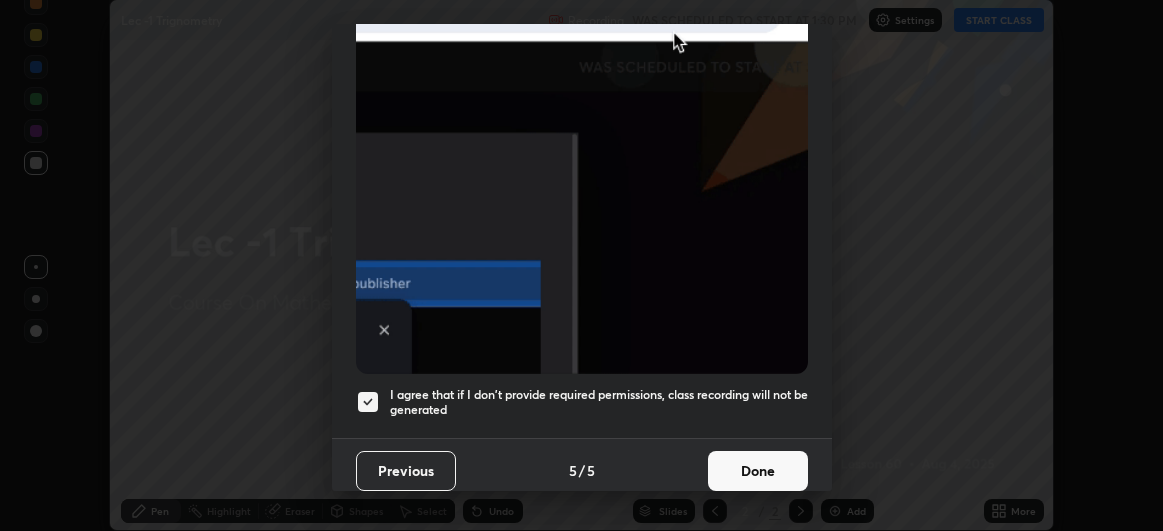 click on "Done" at bounding box center [758, 471] 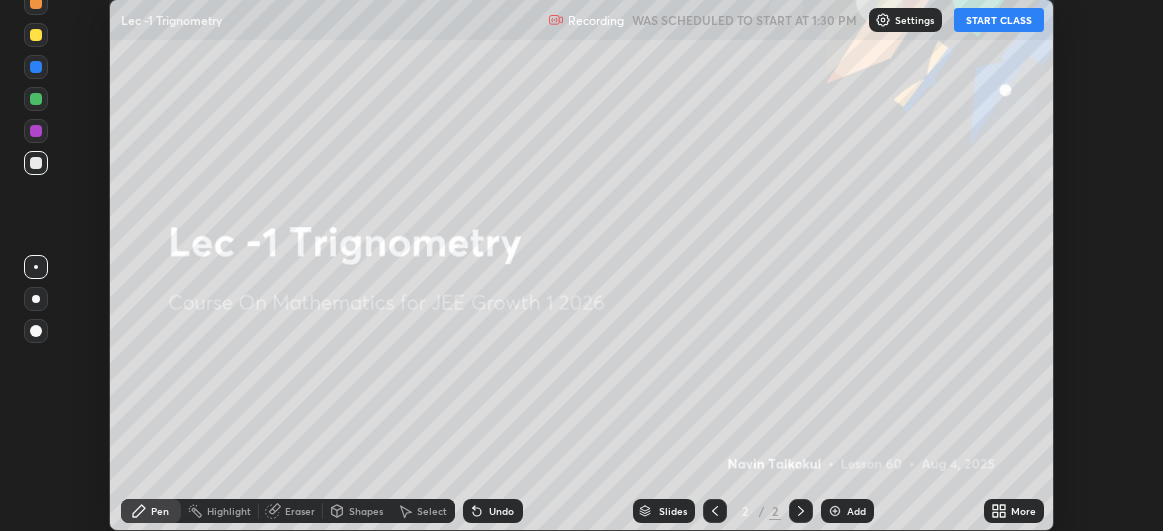 click on "START CLASS" at bounding box center (999, 20) 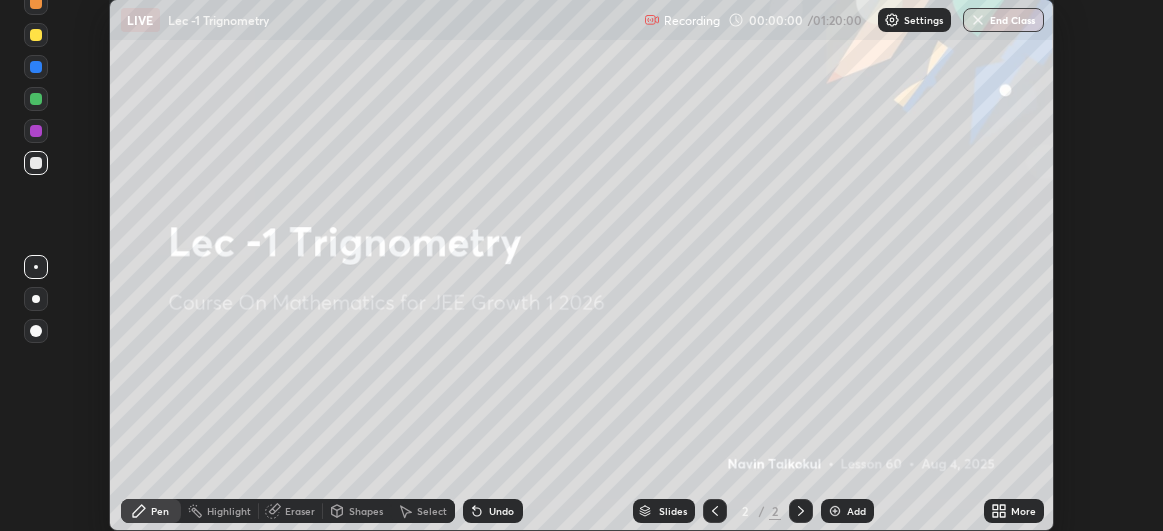 click on "More" at bounding box center [1023, 511] 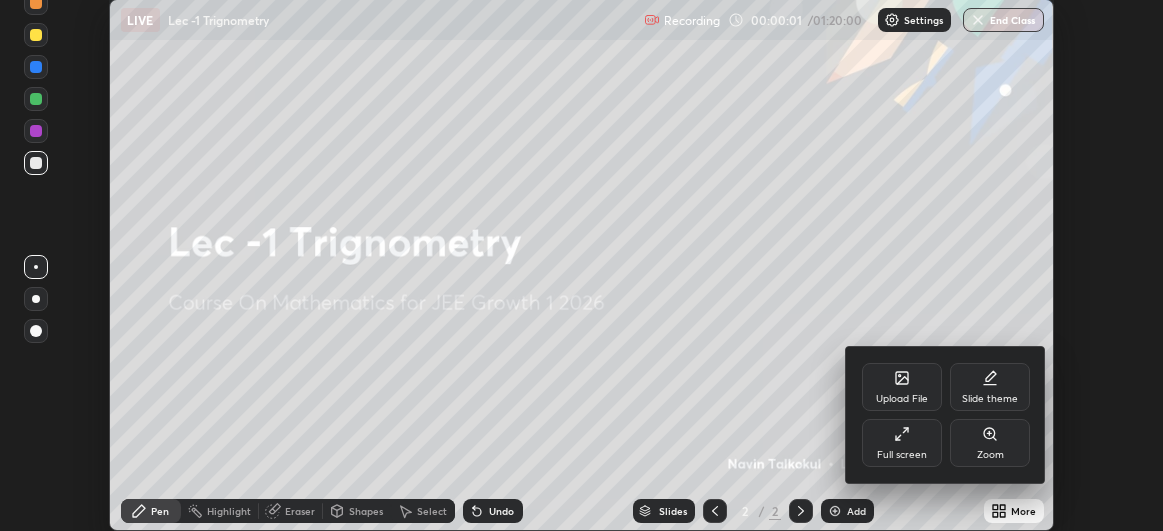 click on "Full screen" at bounding box center [902, 443] 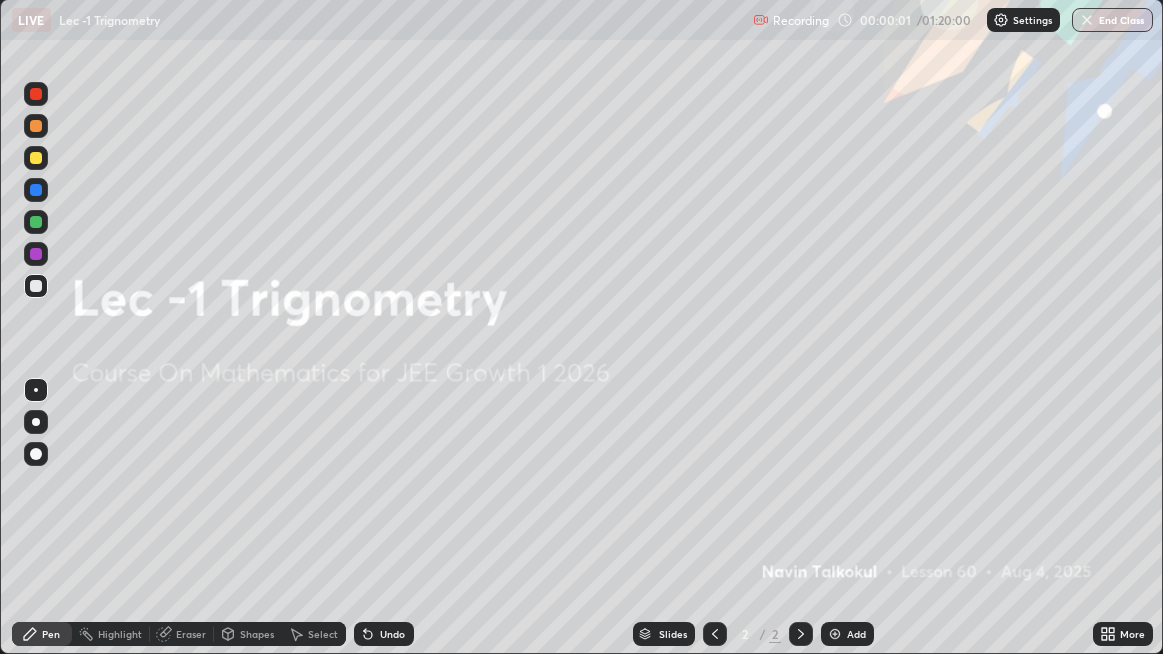 scroll, scrollTop: 99345, scrollLeft: 98836, axis: both 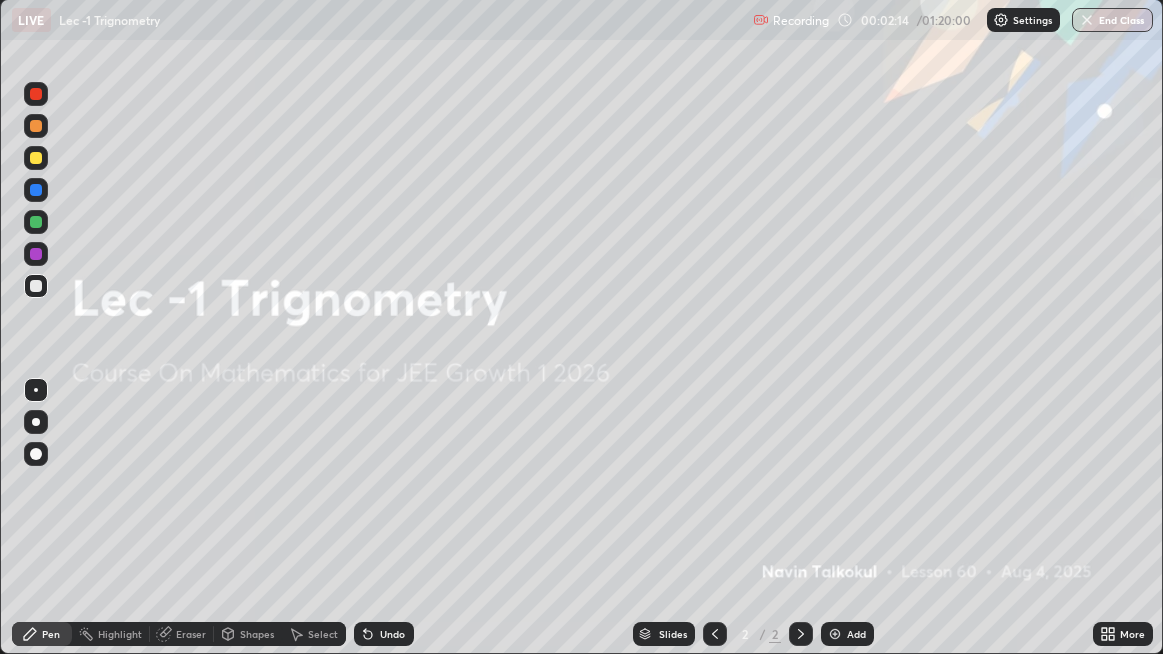 click at bounding box center [835, 634] 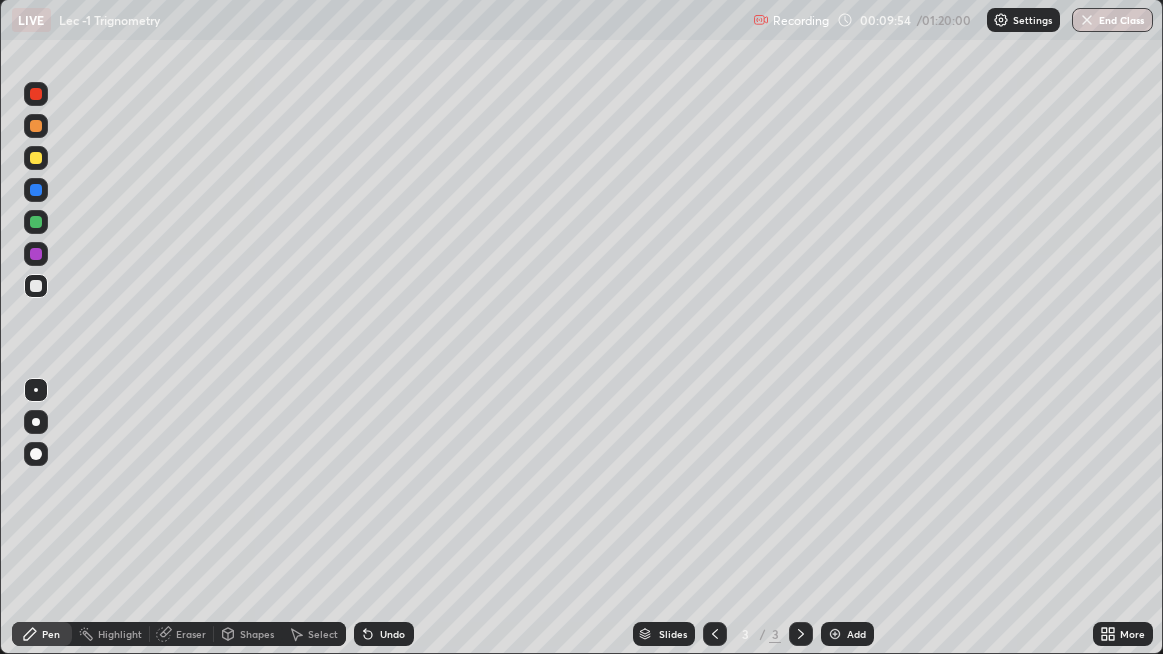 click on "Add" at bounding box center (847, 634) 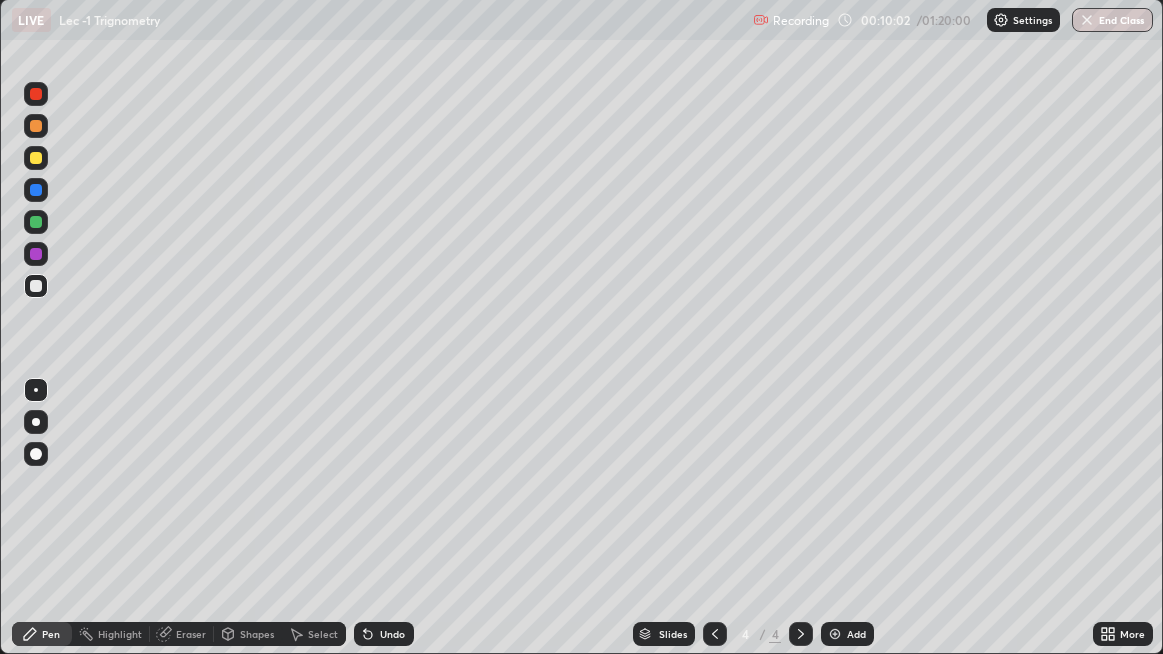 click on "Undo" at bounding box center (384, 634) 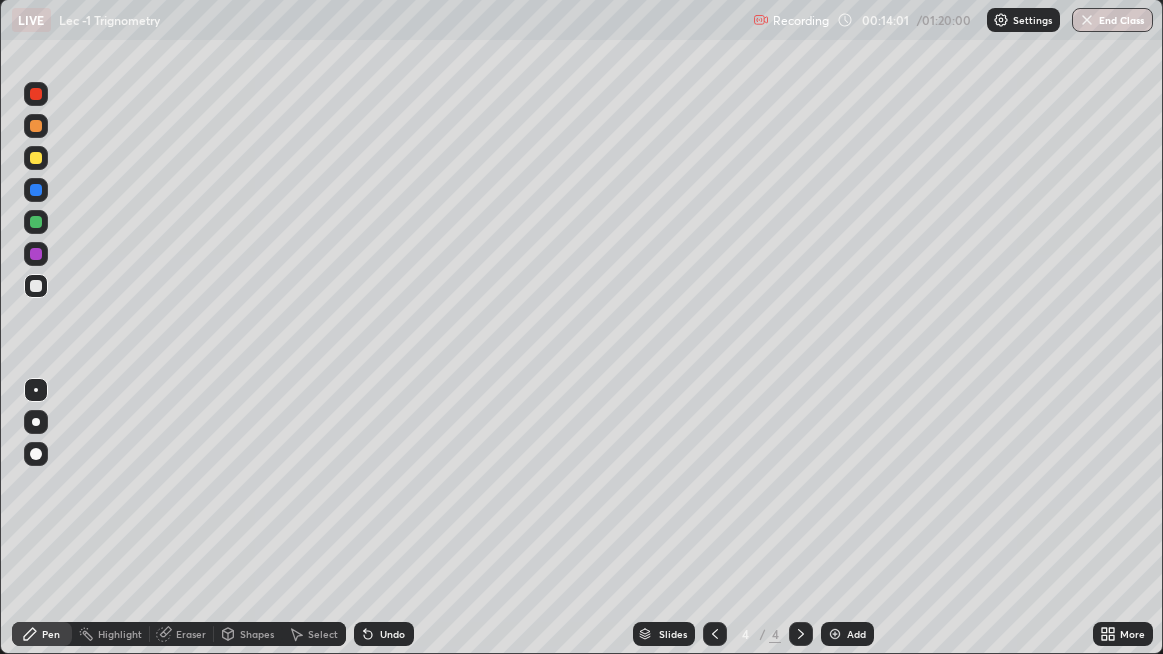 click on "Add" at bounding box center (856, 634) 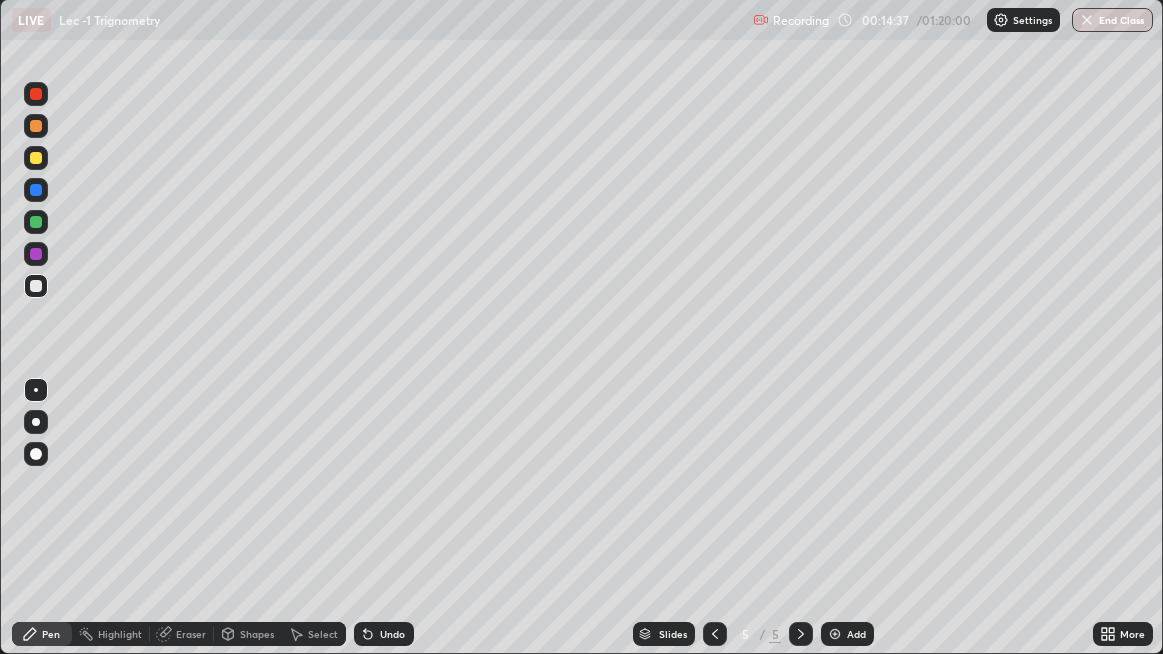 click 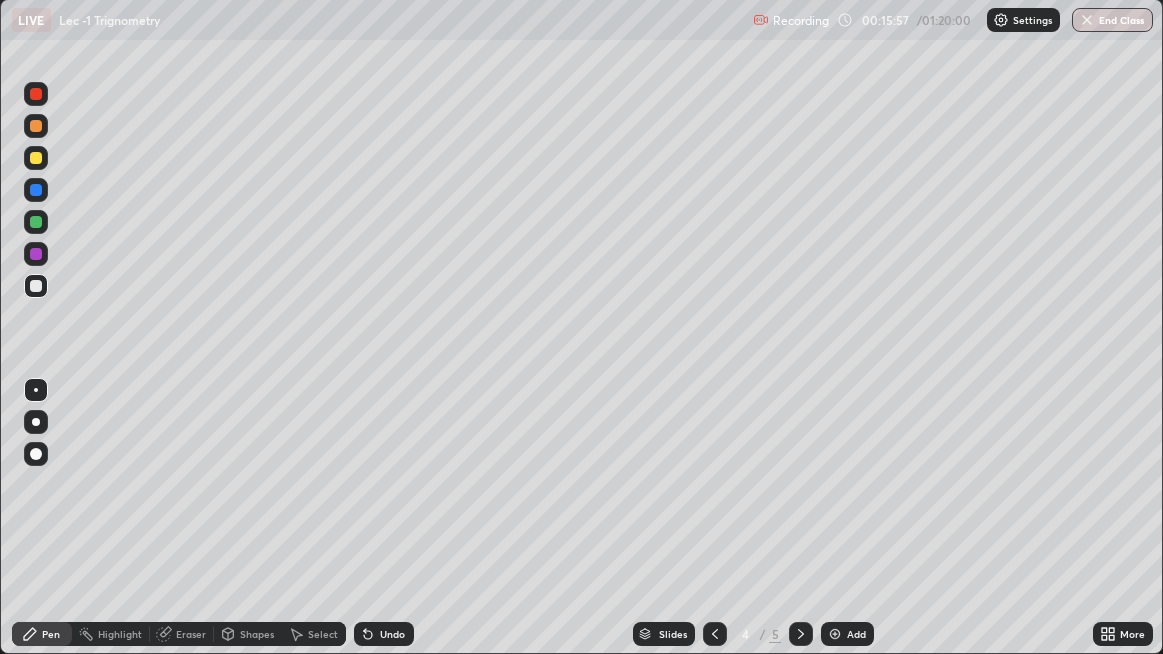 click on "Add" at bounding box center [856, 634] 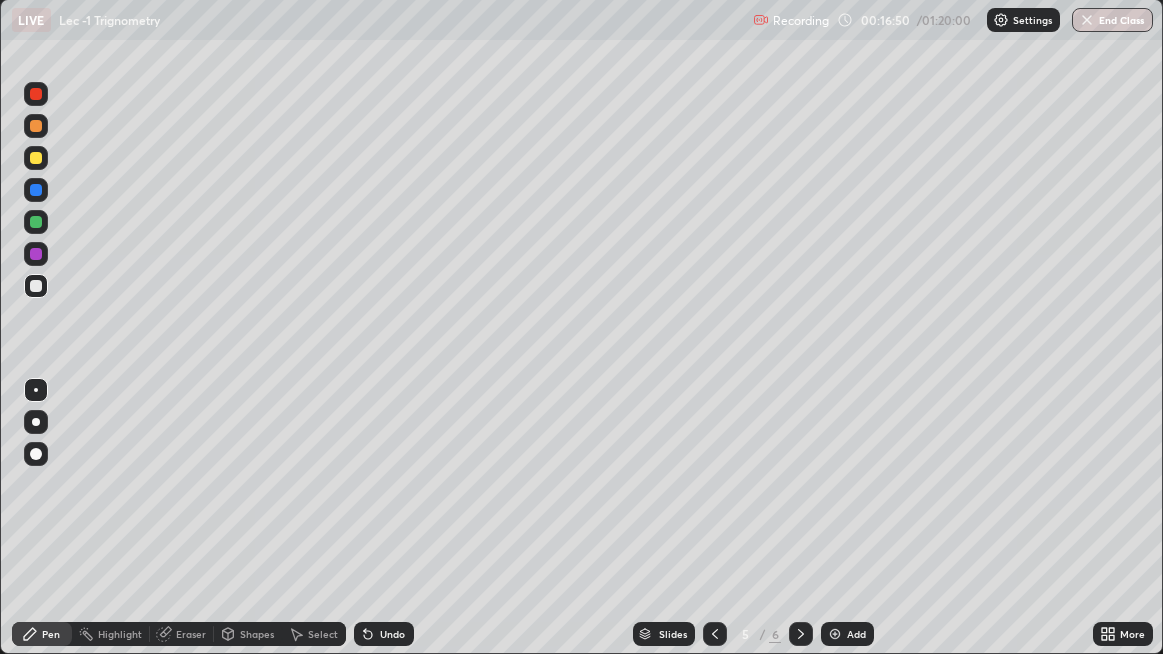 click on "Eraser" at bounding box center (191, 634) 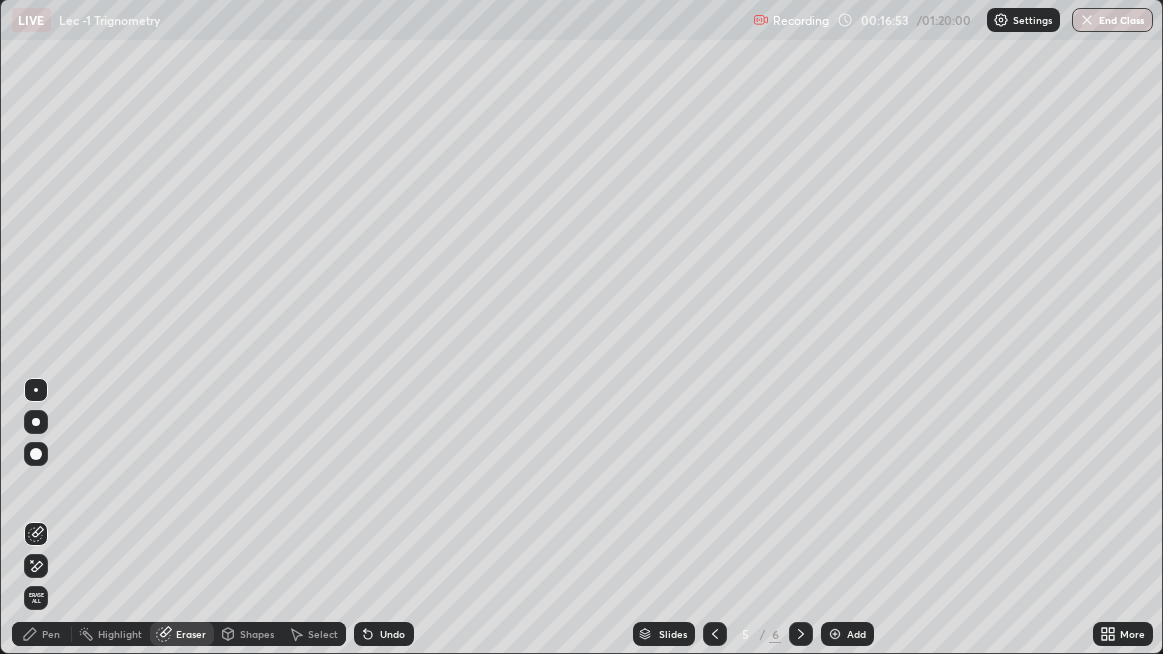 click on "Pen" at bounding box center [42, 634] 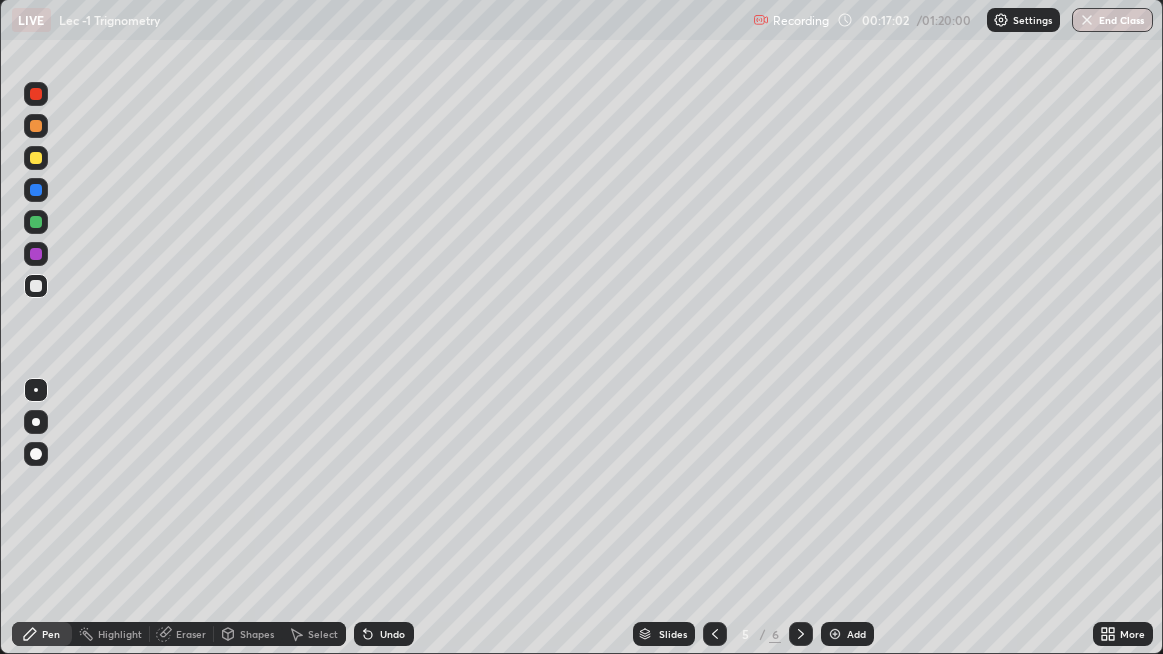 click on "Undo" at bounding box center [392, 634] 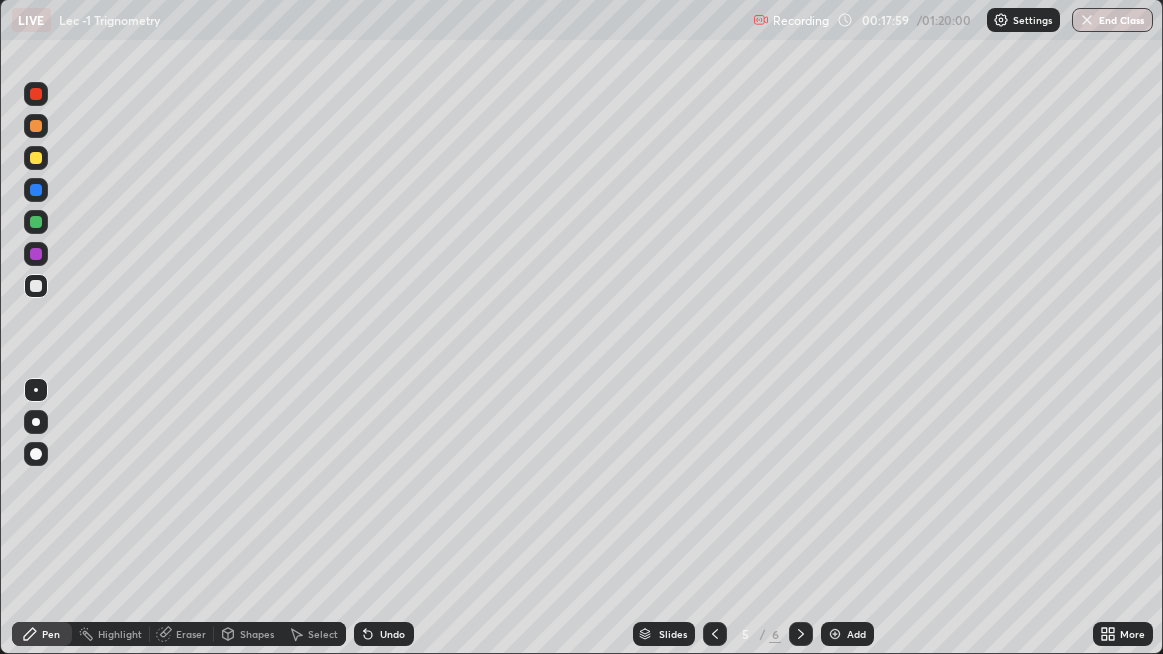 click 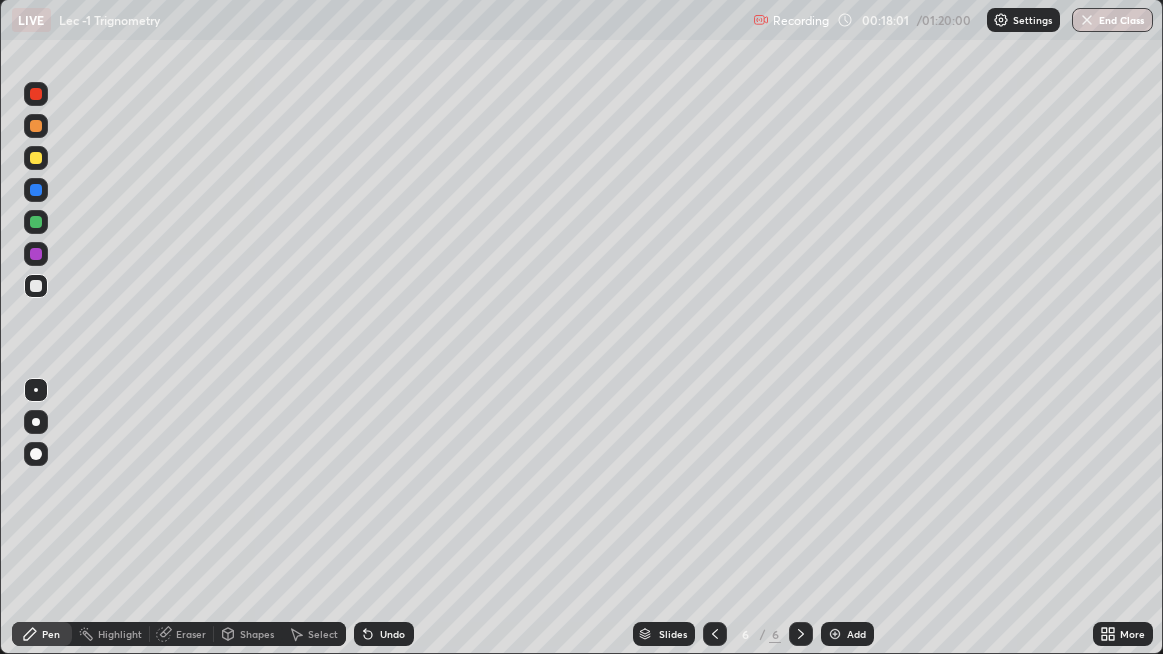 click on "Eraser" at bounding box center [191, 634] 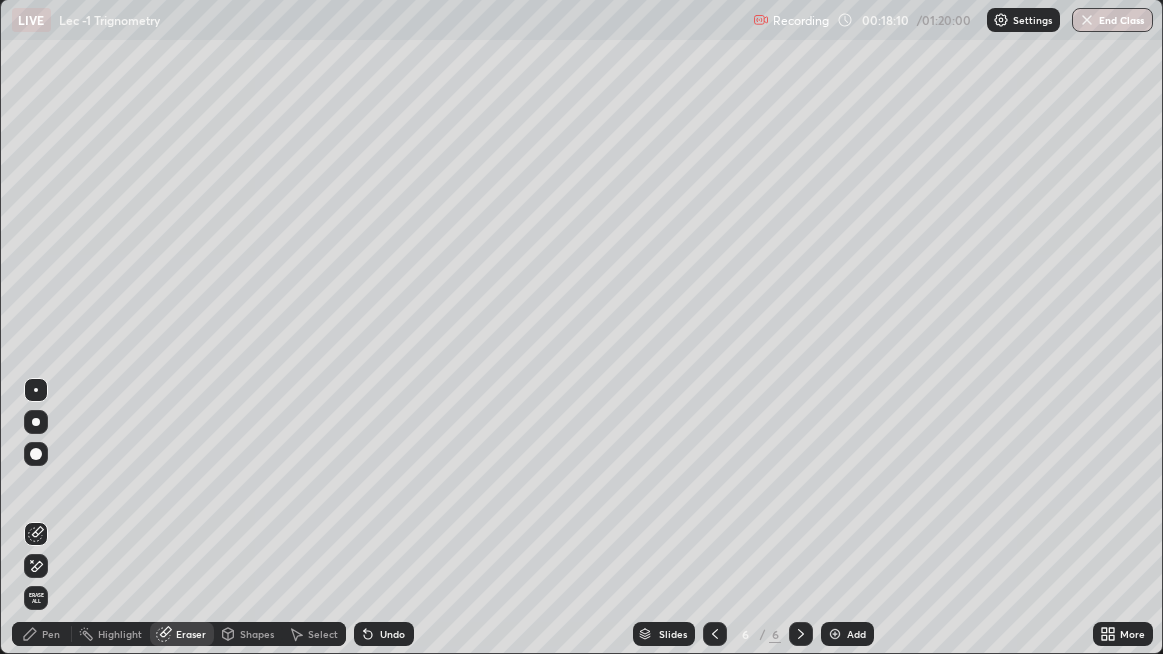 click on "Pen" at bounding box center [51, 634] 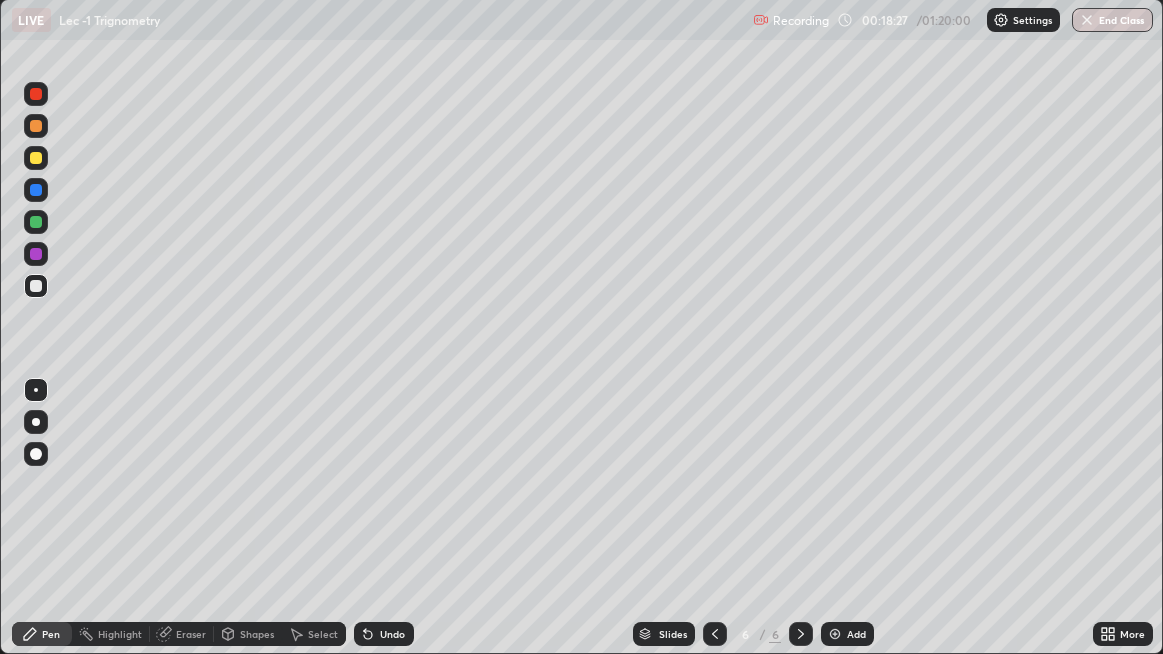 click on "Undo" at bounding box center [384, 634] 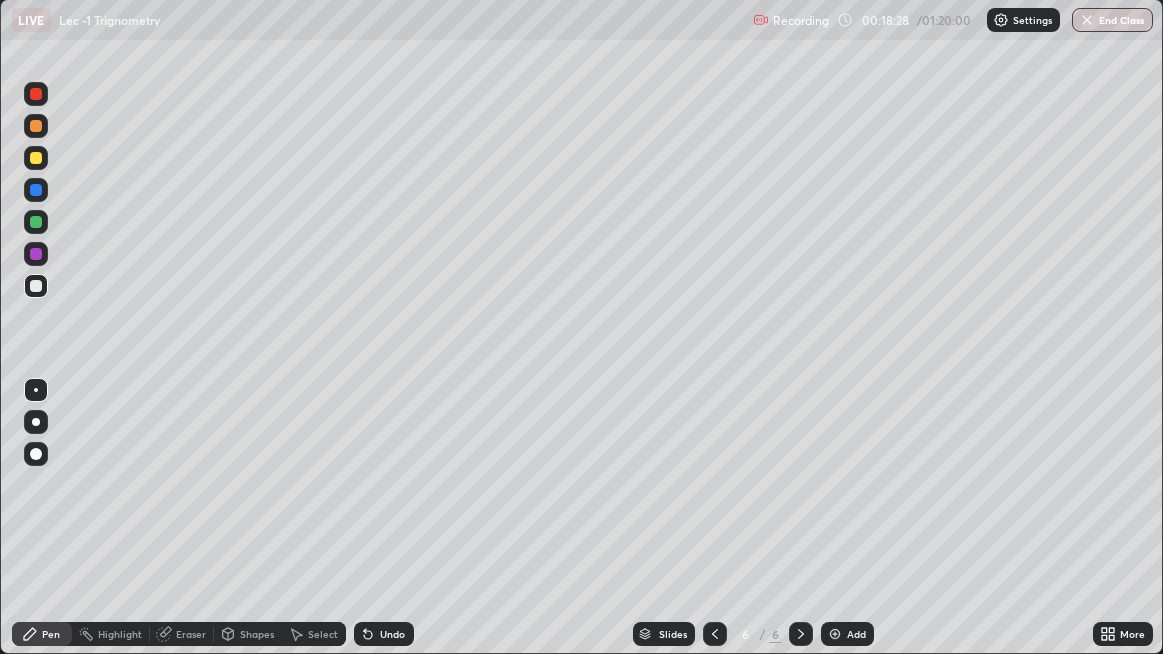 click on "Undo" at bounding box center (384, 634) 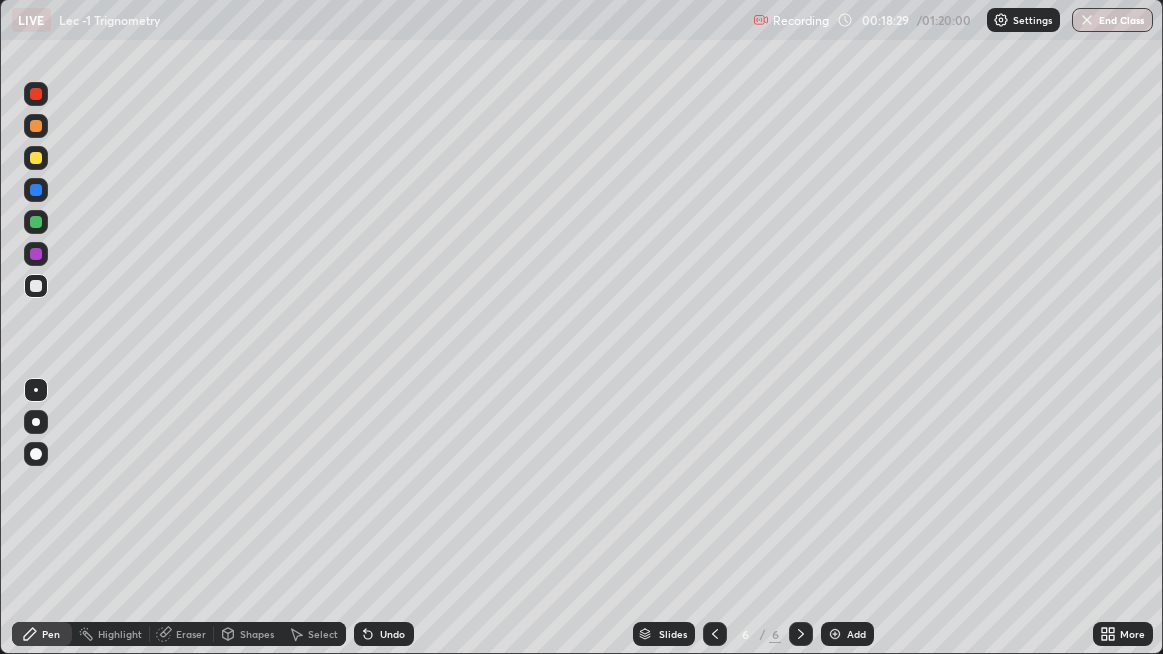 click on "Undo" at bounding box center [392, 634] 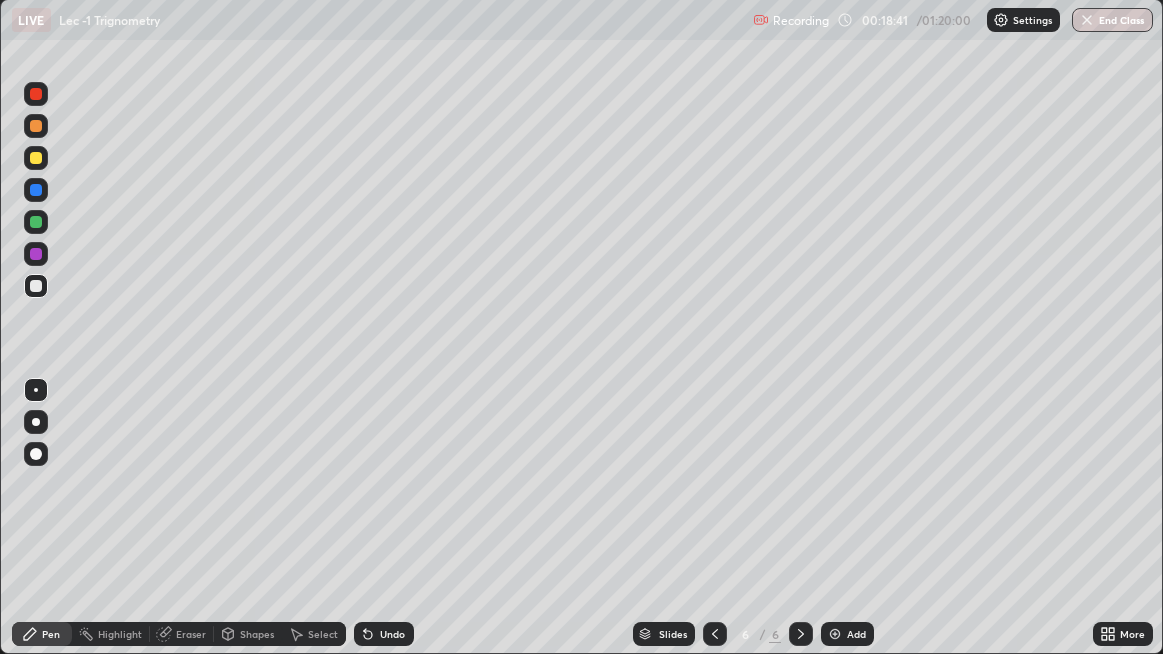 click on "Undo" at bounding box center (392, 634) 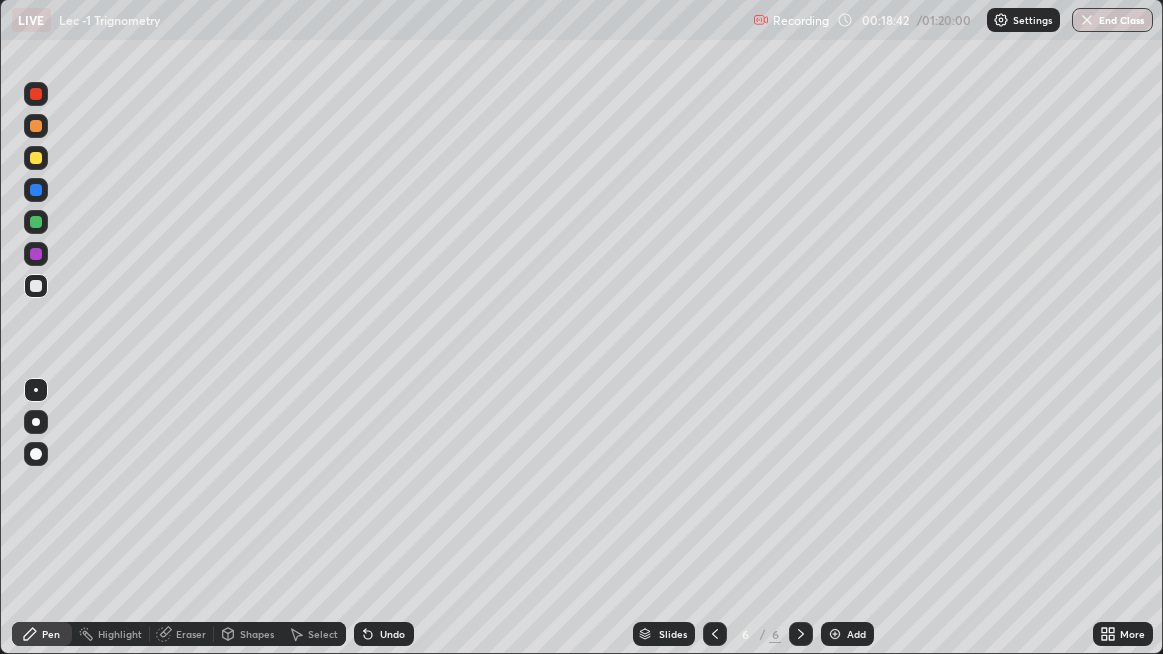 click on "Undo" at bounding box center [384, 634] 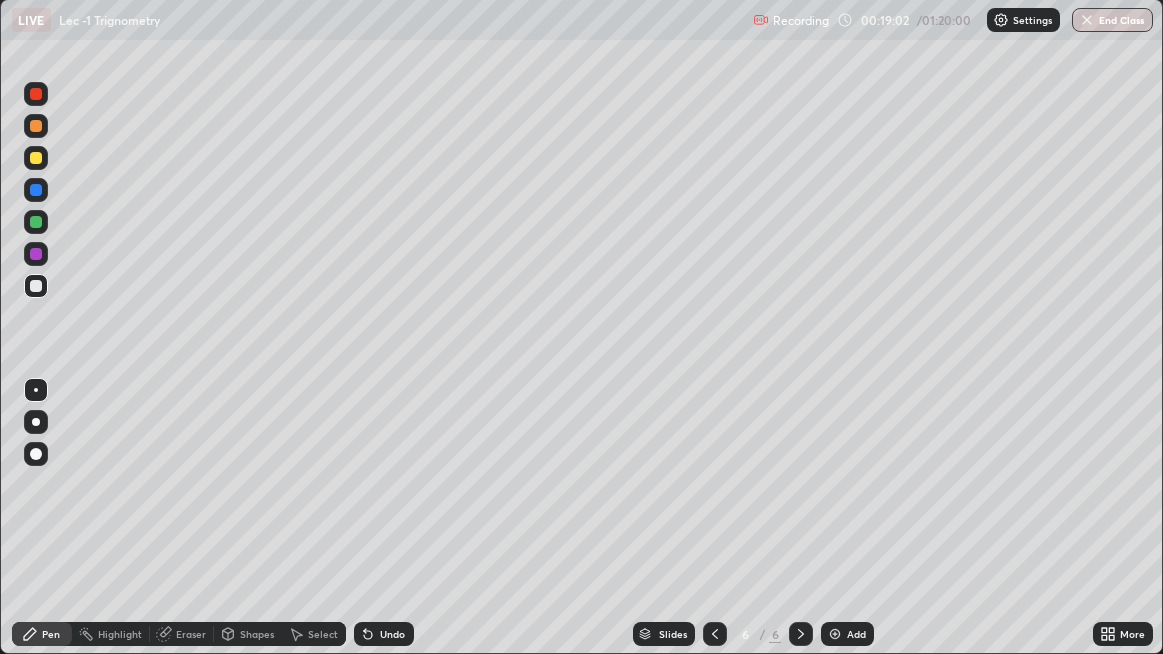 click on "Undo" at bounding box center (392, 634) 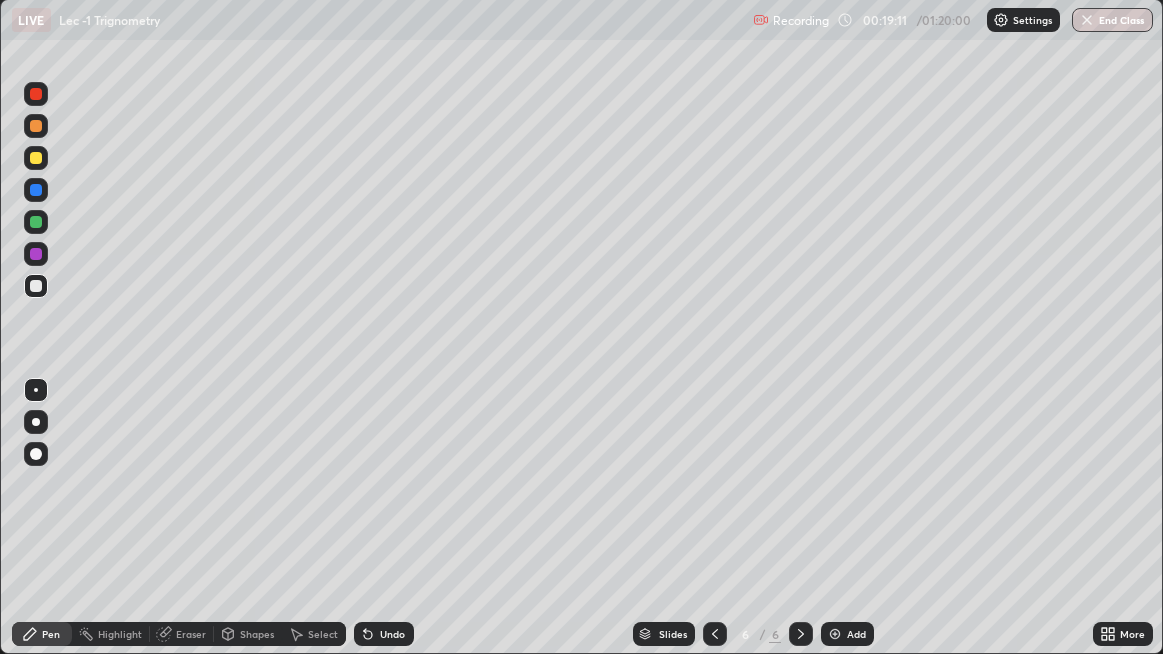click 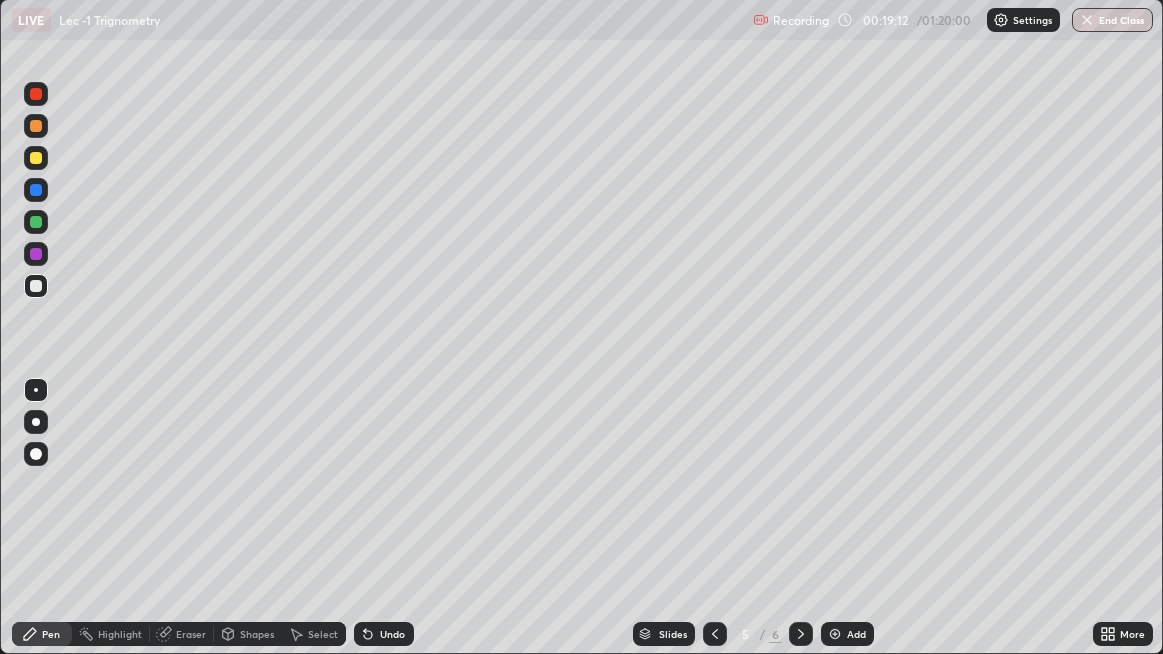 click 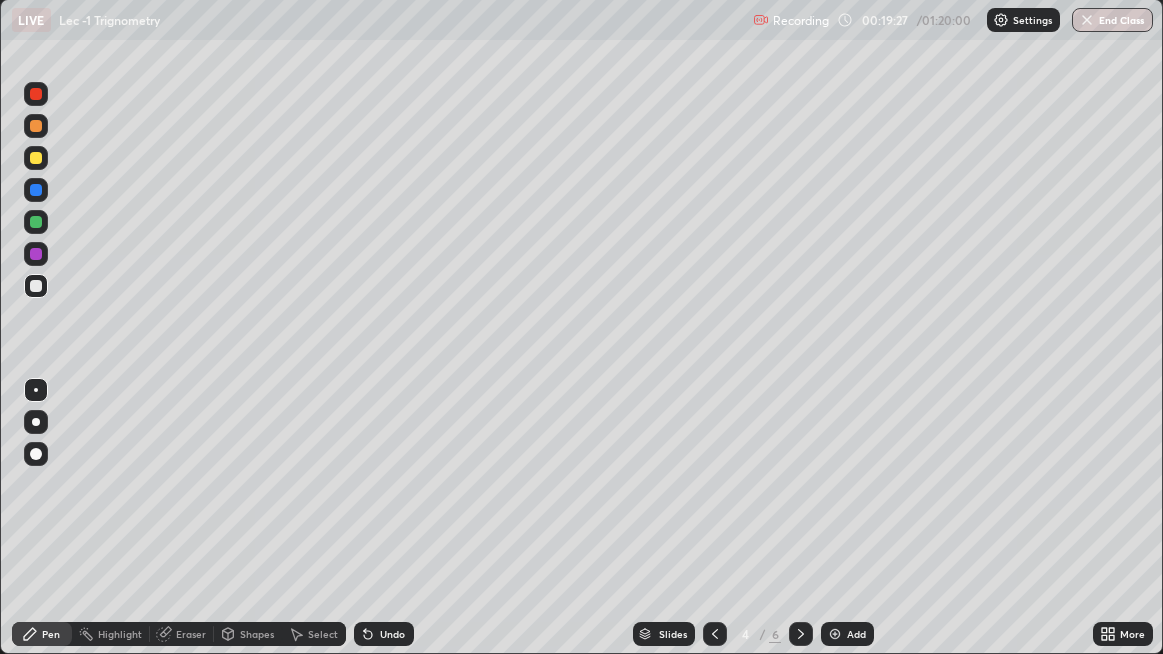 click 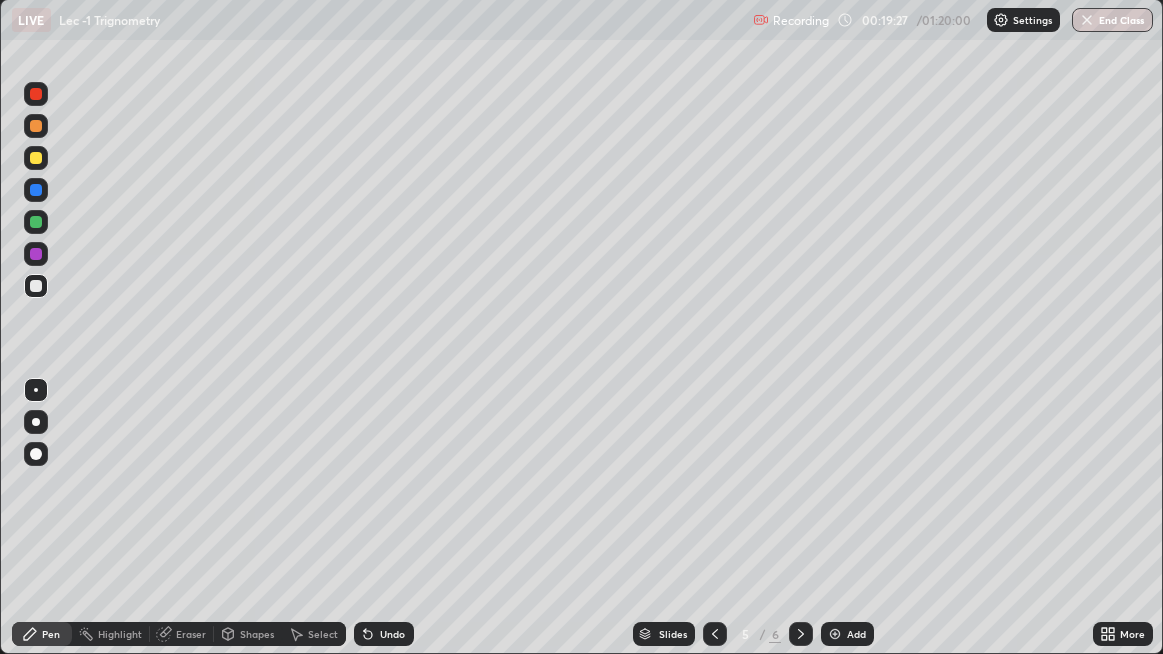 click 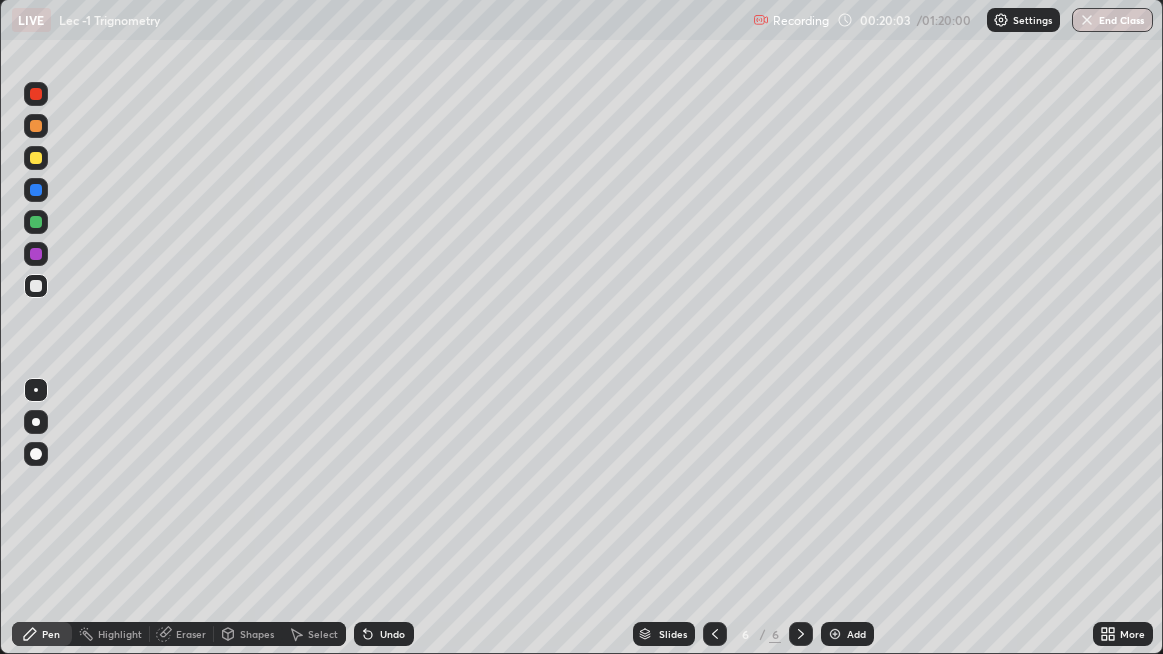 click 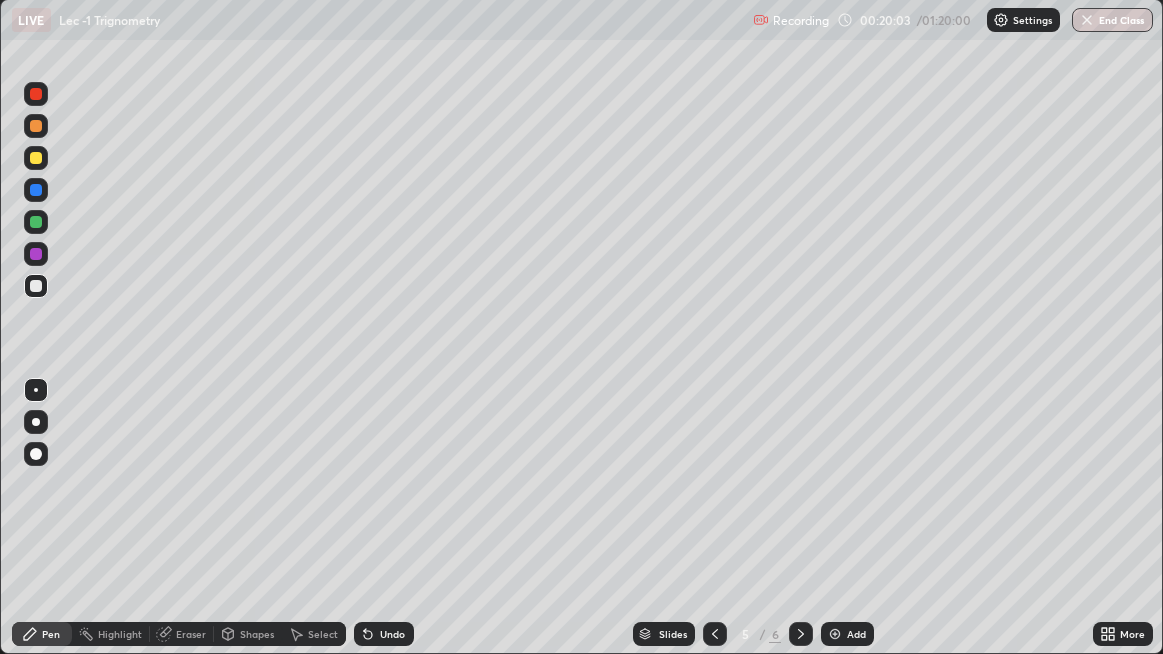 click 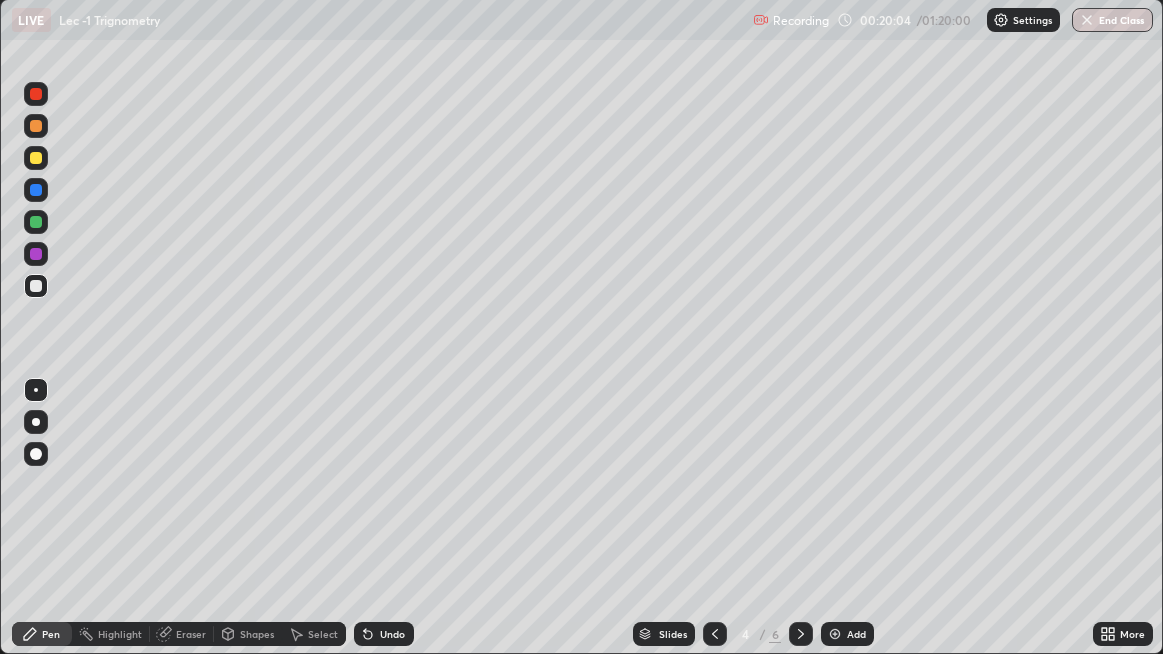 click 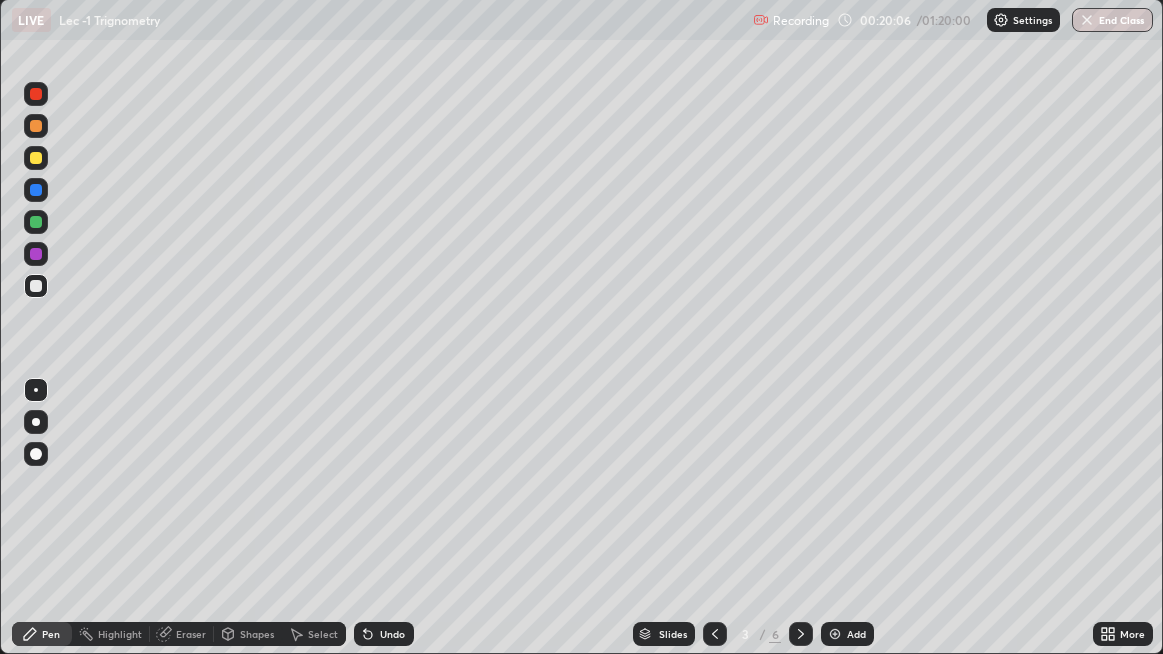 click at bounding box center [801, 634] 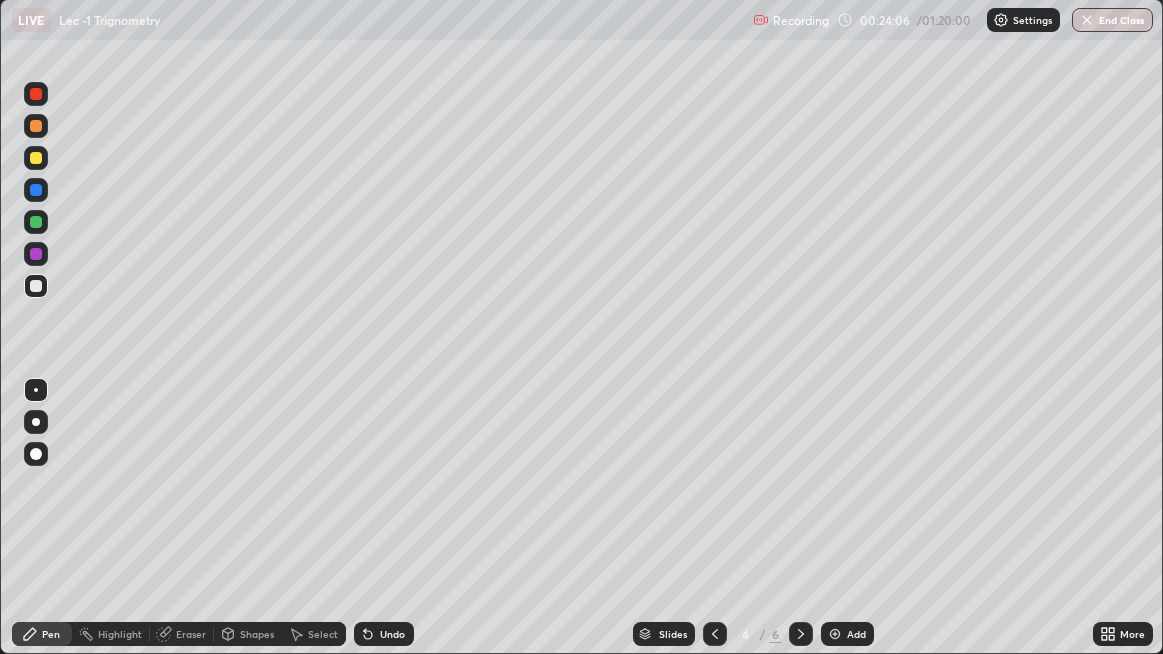 click 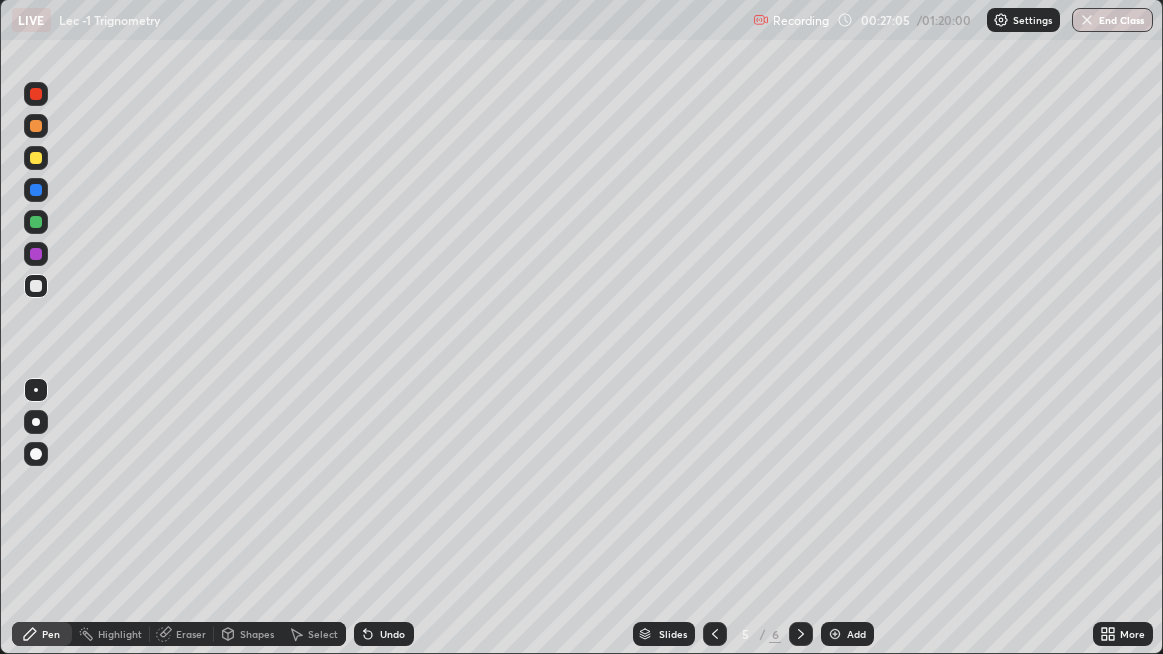 click 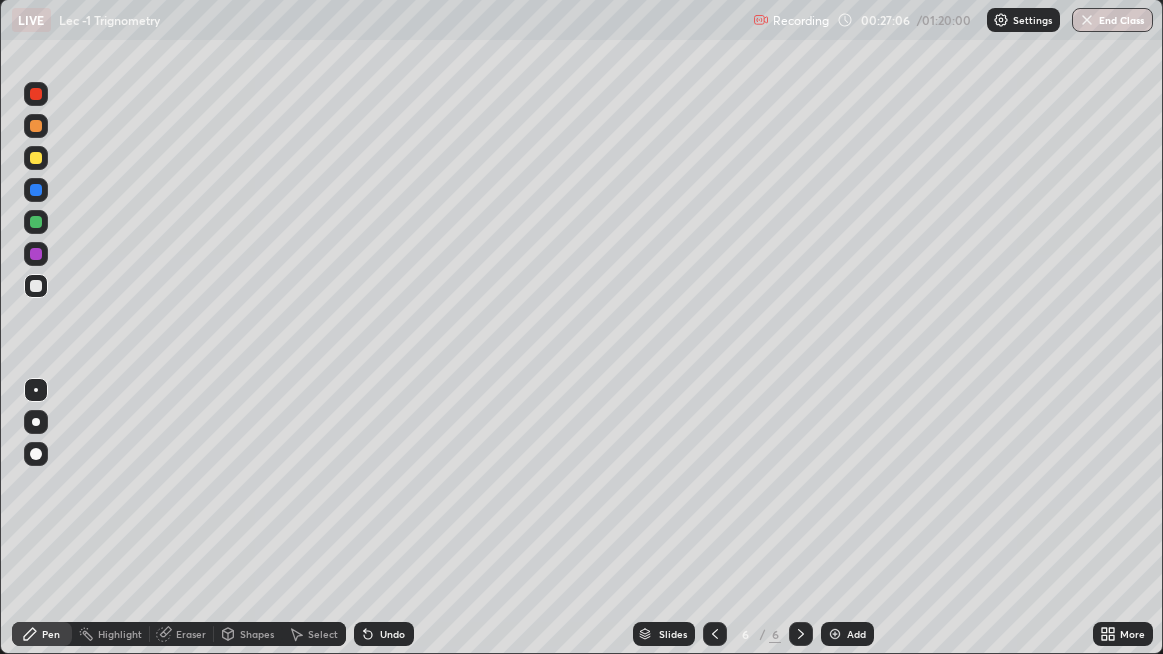 click 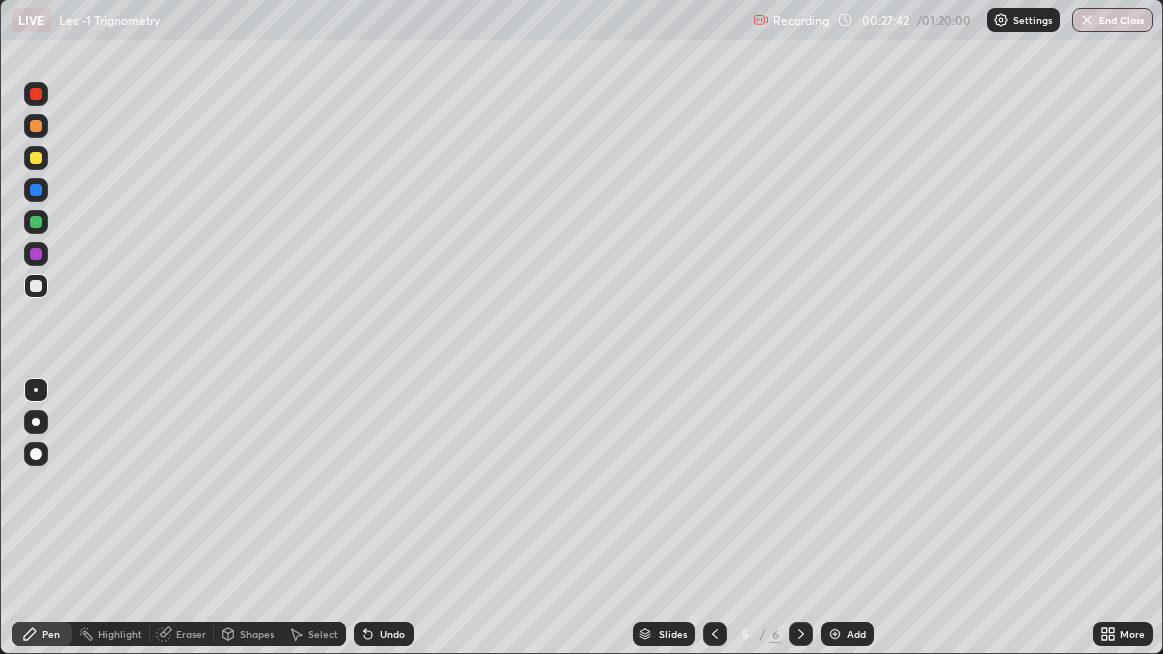 click 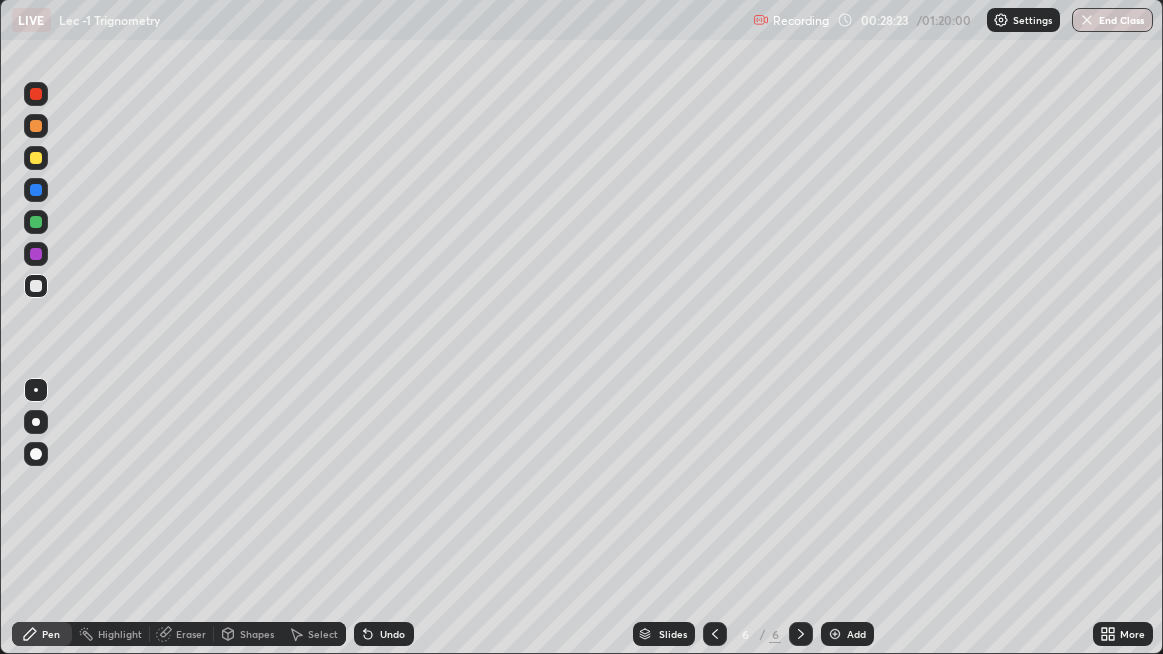click at bounding box center [835, 634] 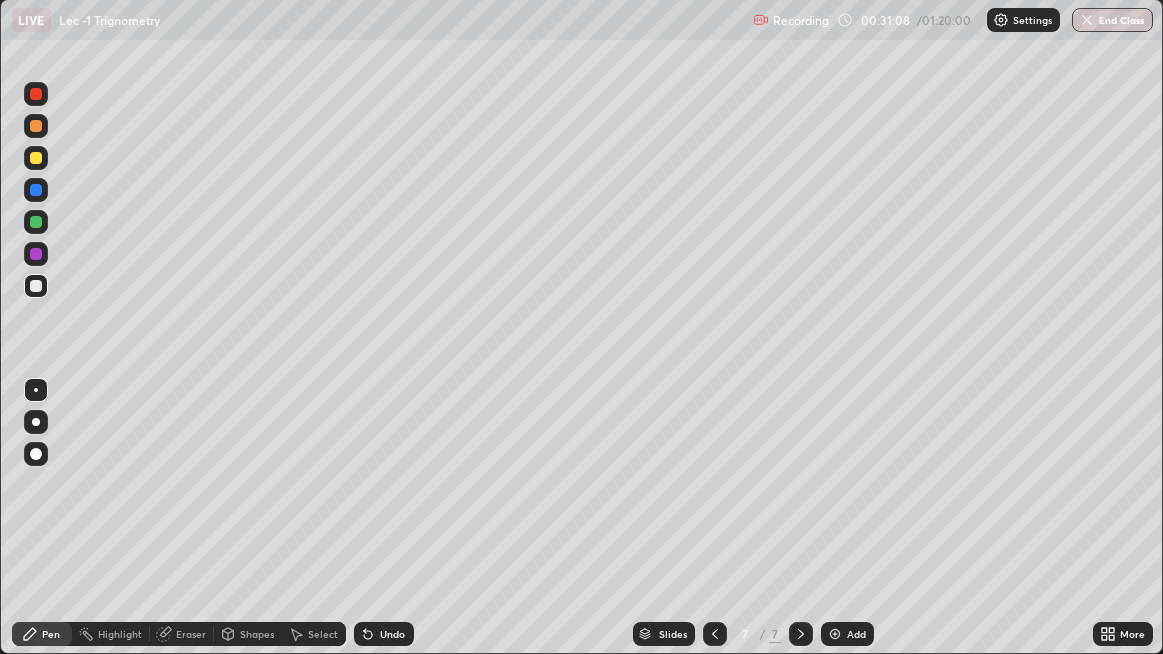 click on "Undo" at bounding box center [384, 634] 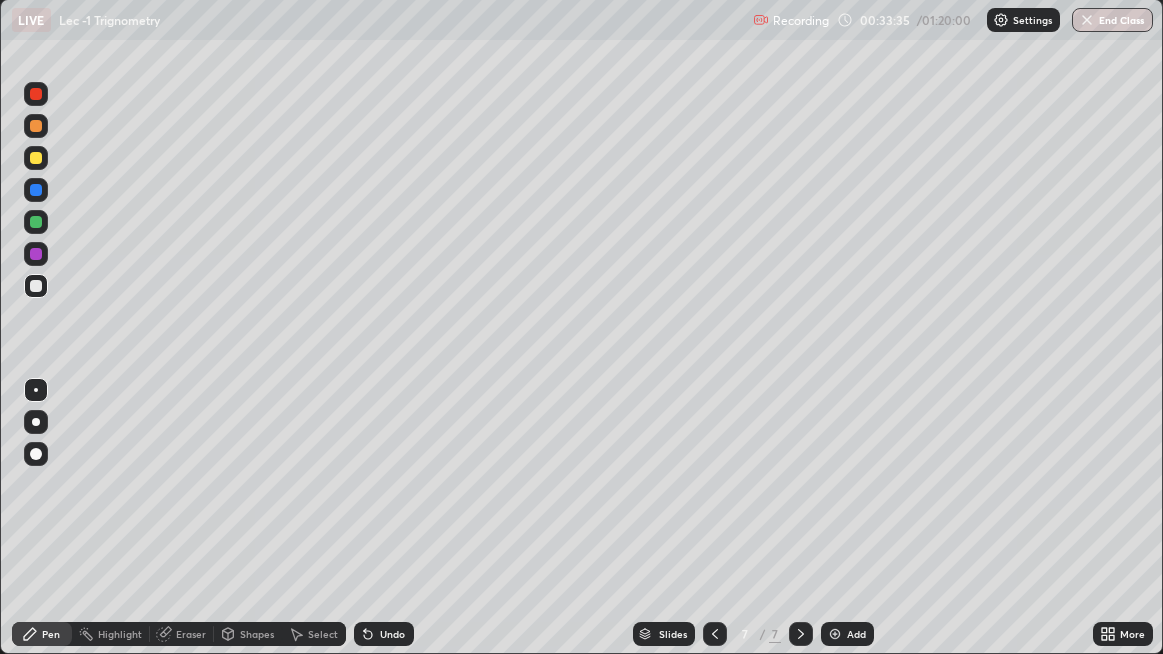 click on "Add" at bounding box center [856, 634] 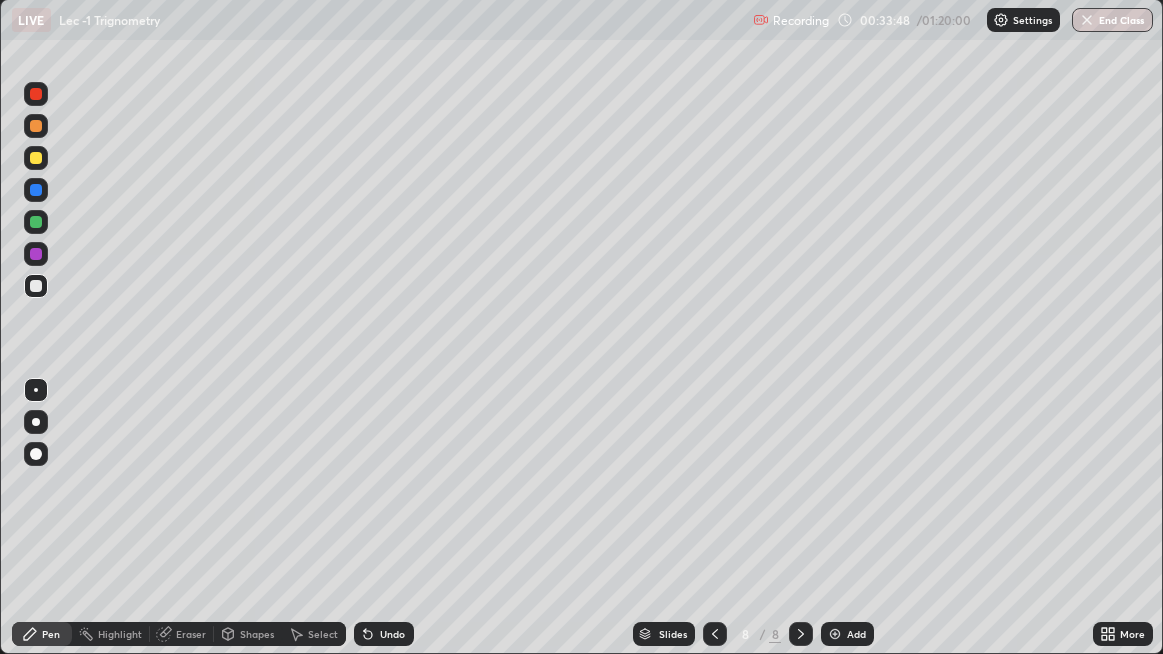 click on "Undo" at bounding box center [392, 634] 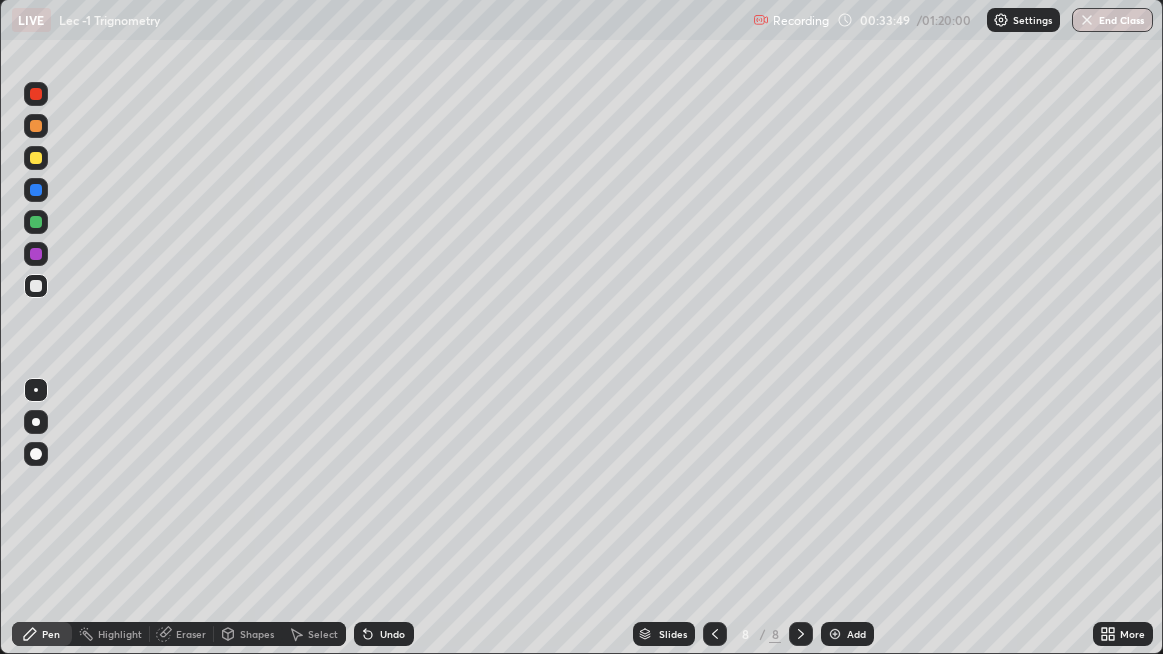 click 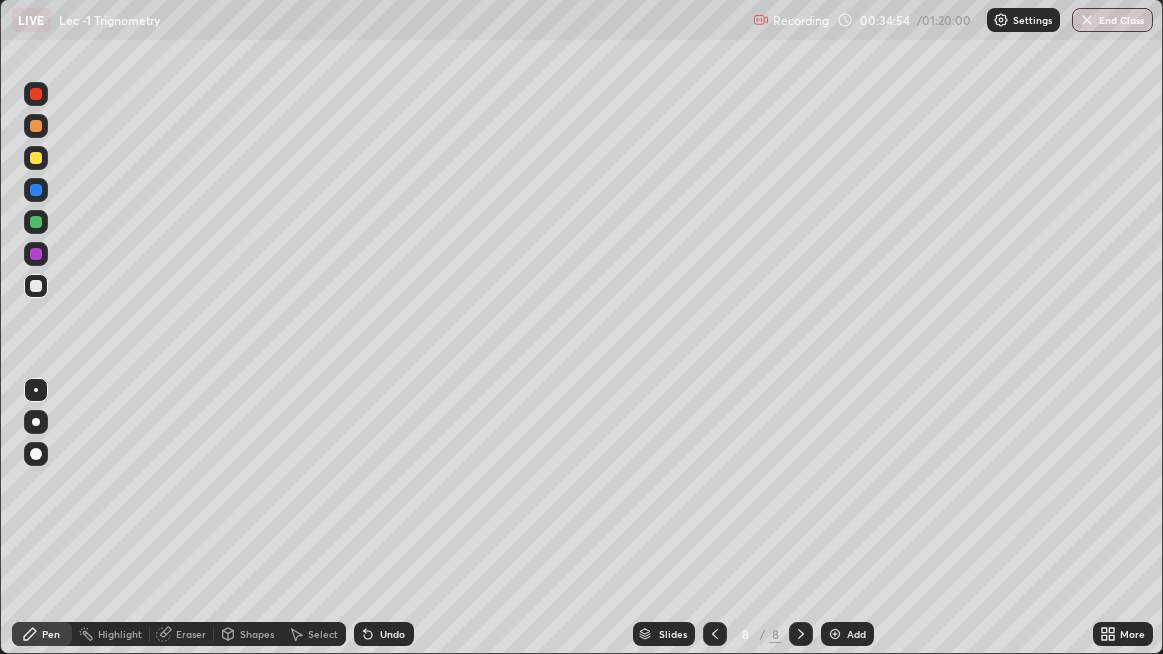 click 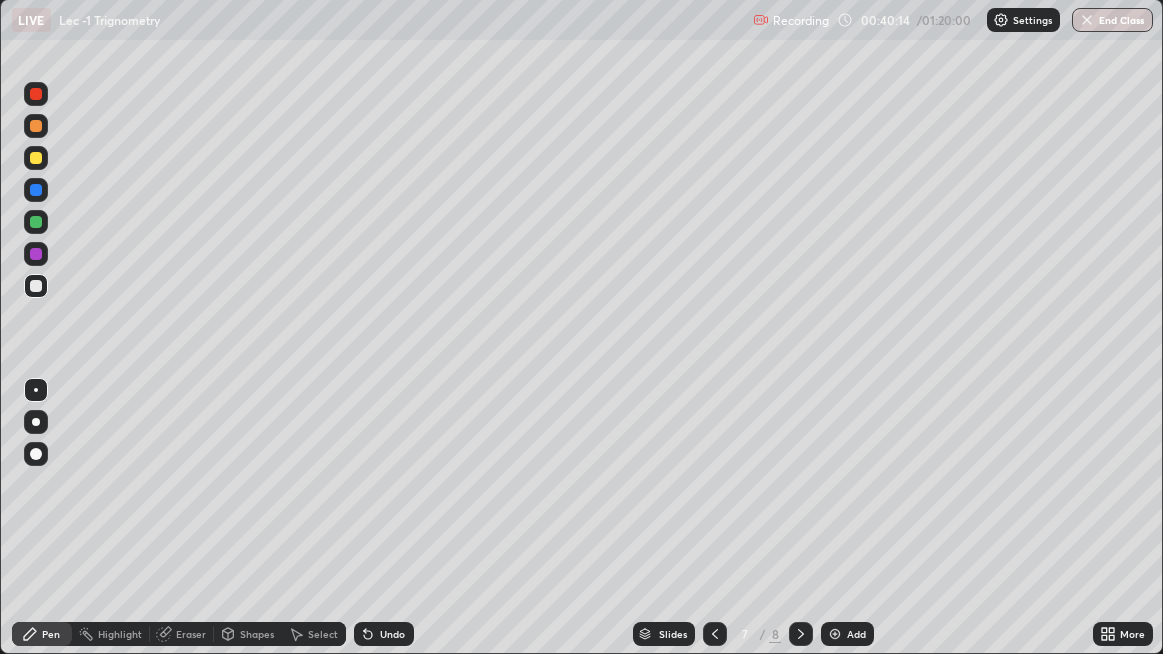 click 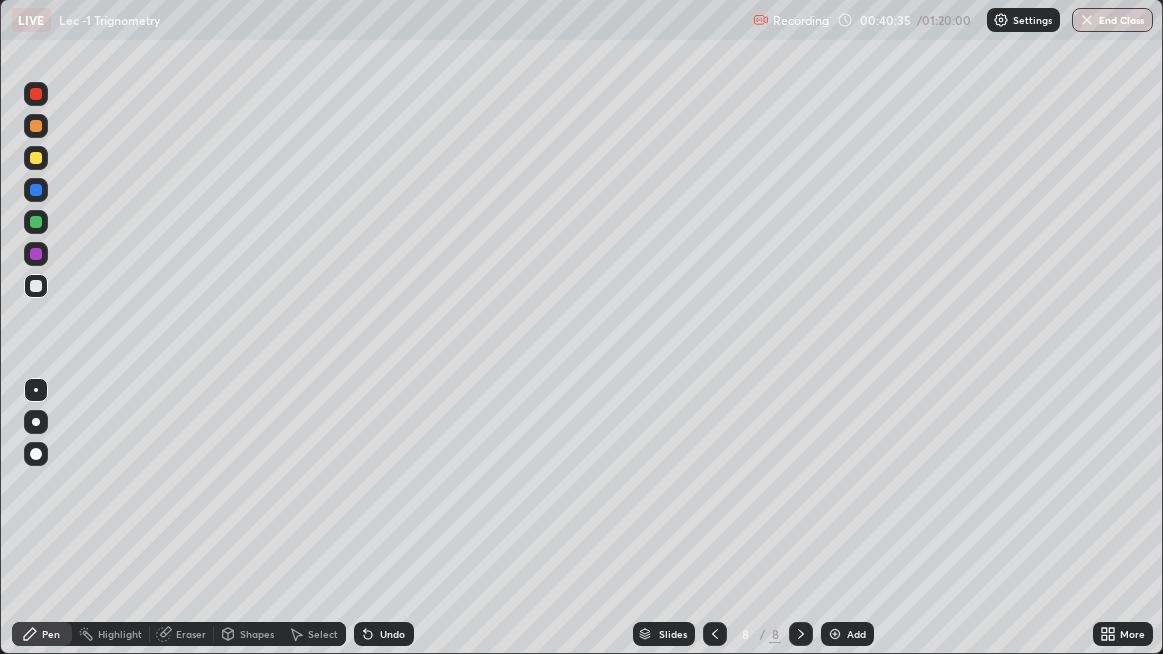 click on "Add" at bounding box center (847, 634) 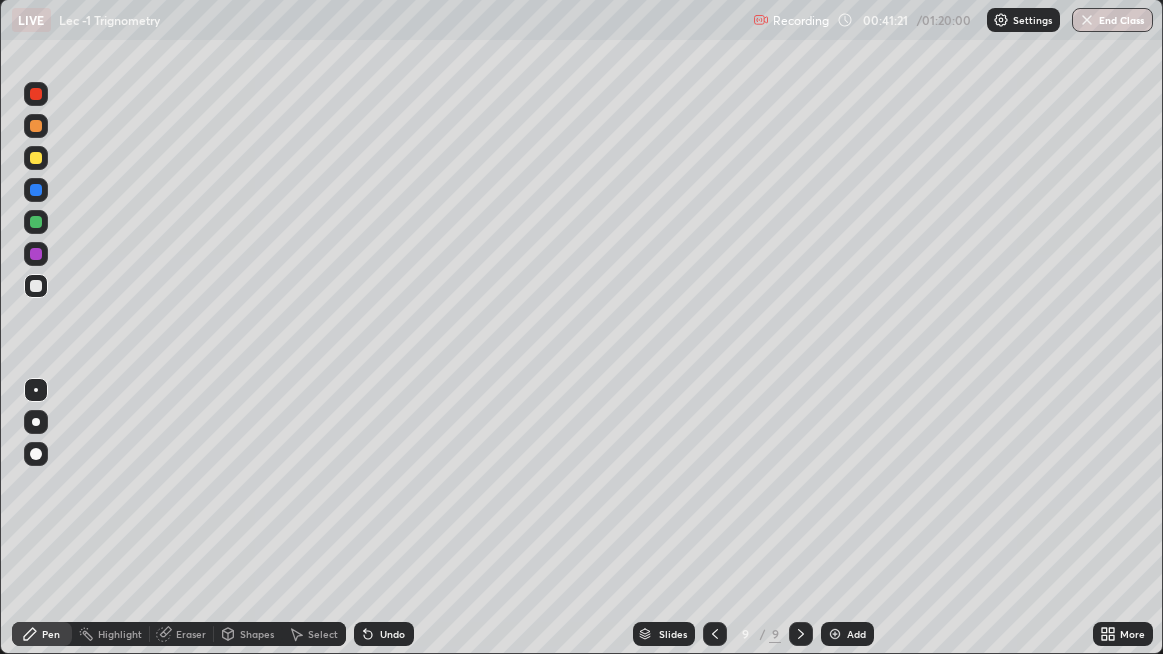click at bounding box center (715, 634) 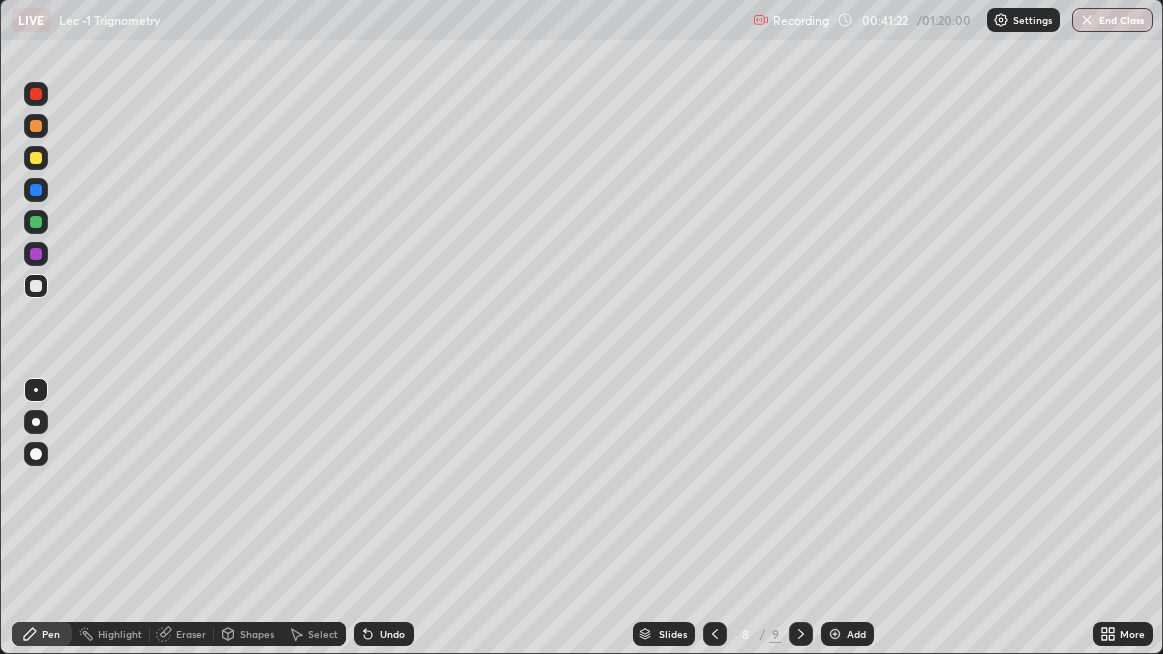 click 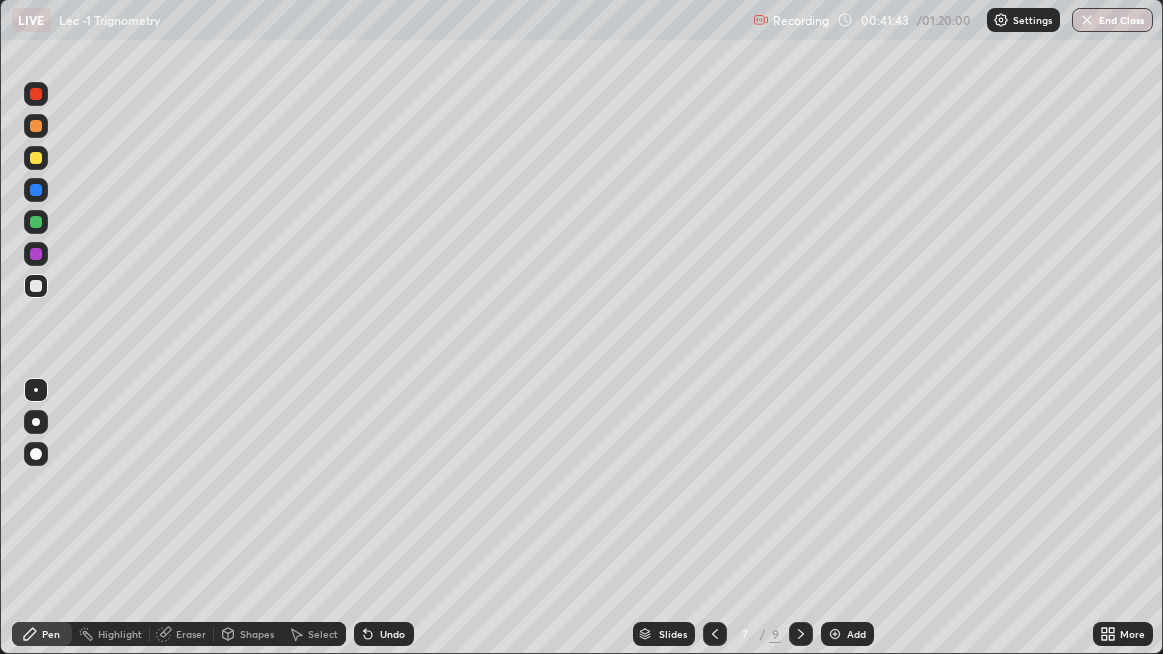 click 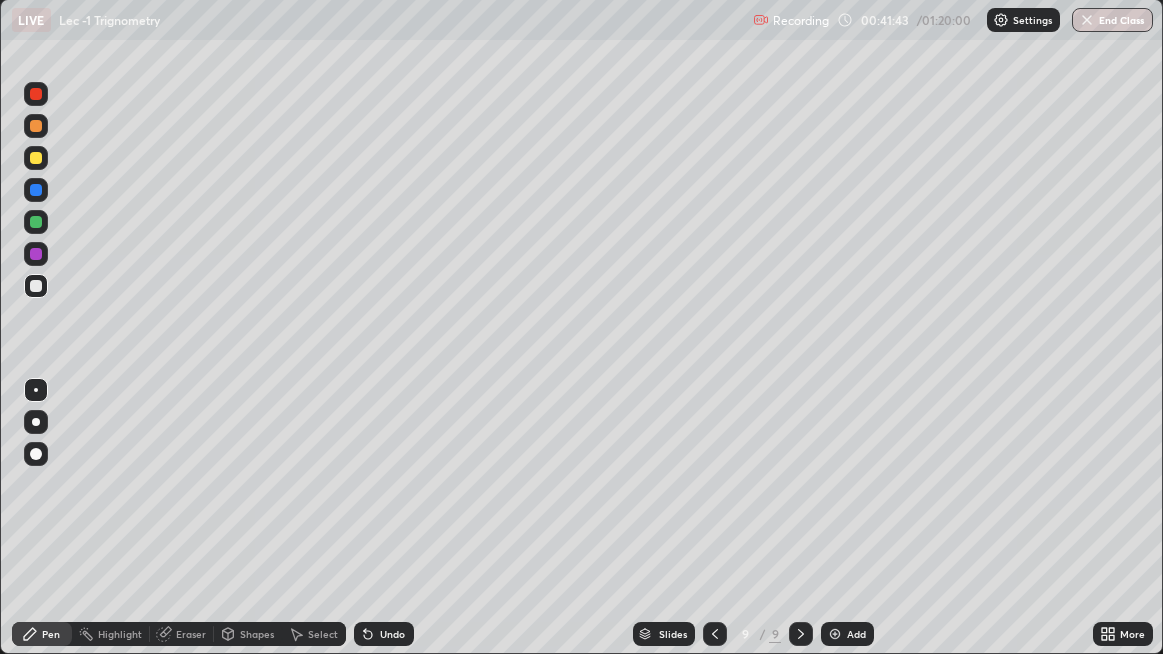 click 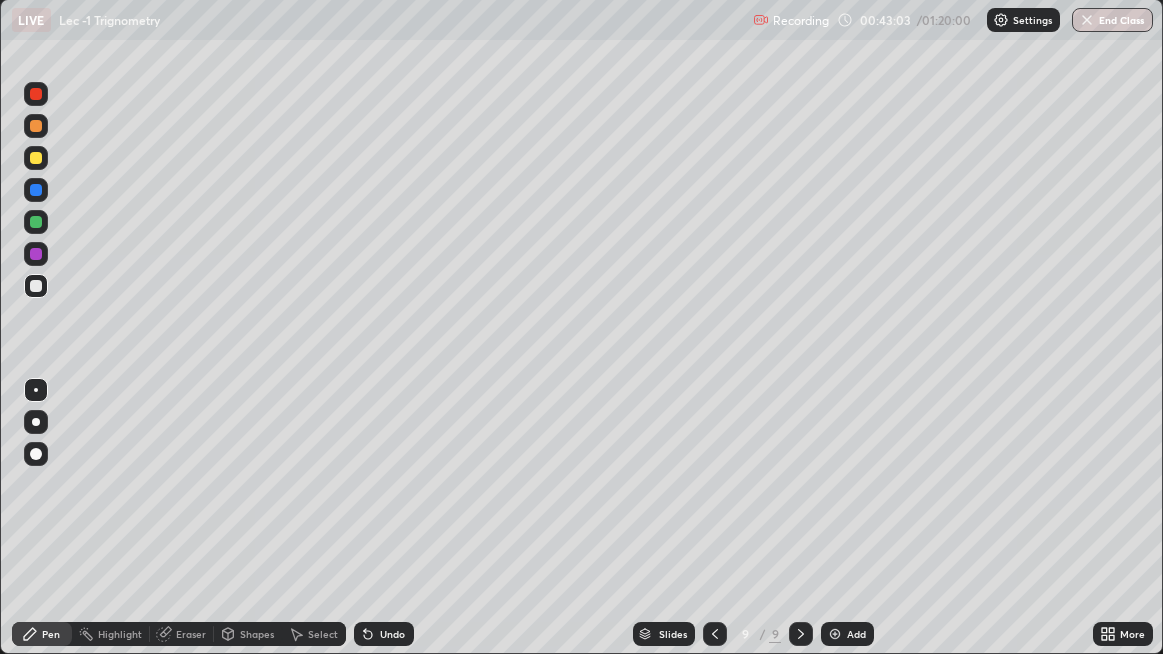 click on "Undo" at bounding box center [384, 634] 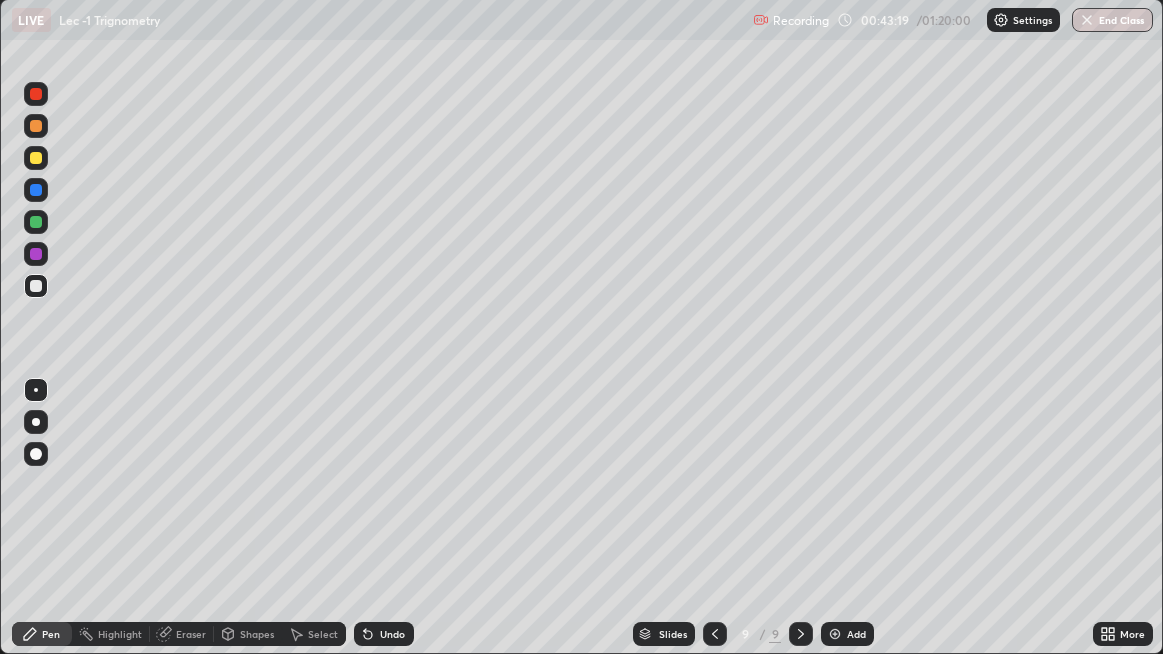click on "Highlight" at bounding box center (111, 634) 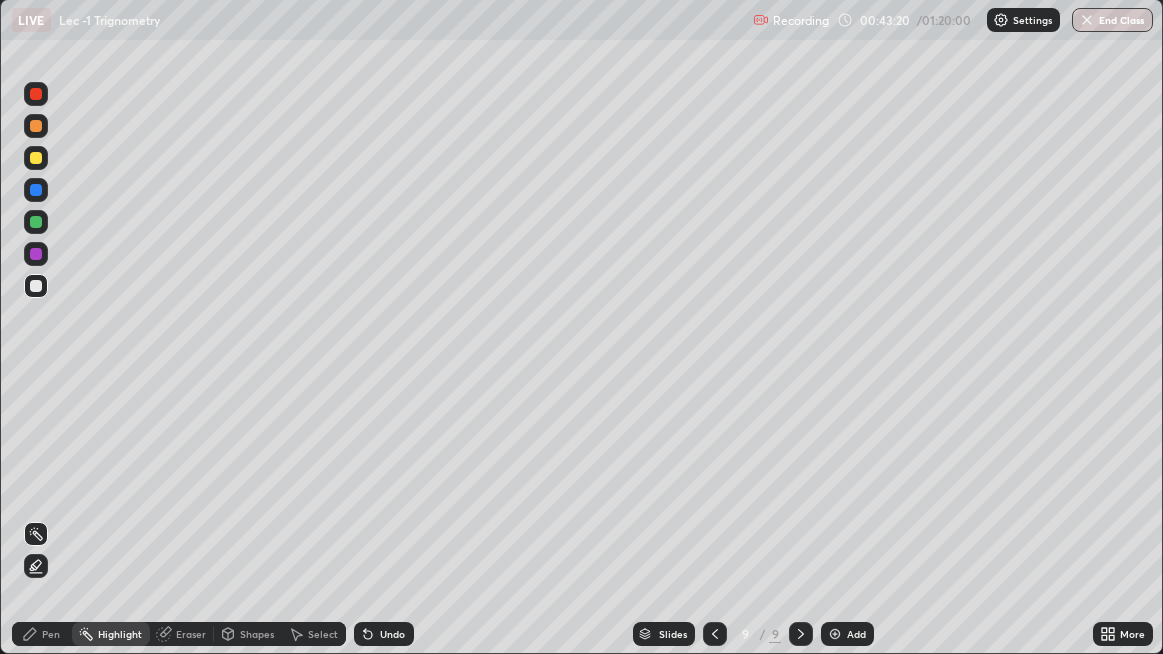 click on "Pen" at bounding box center (51, 634) 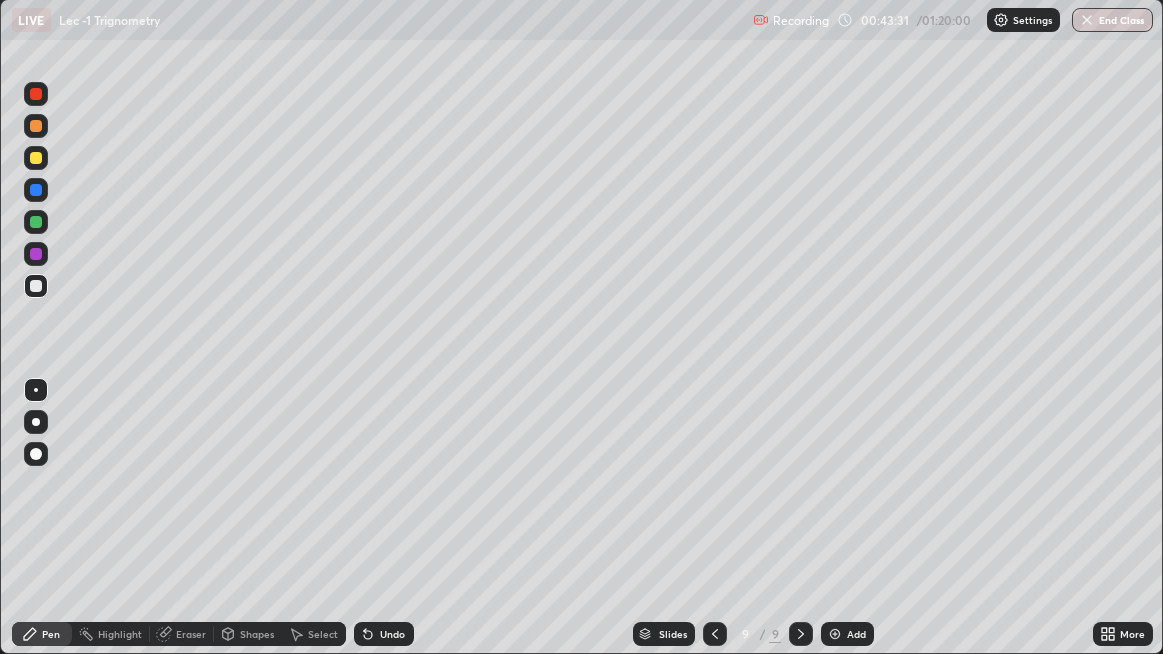 click on "Undo" at bounding box center [380, 634] 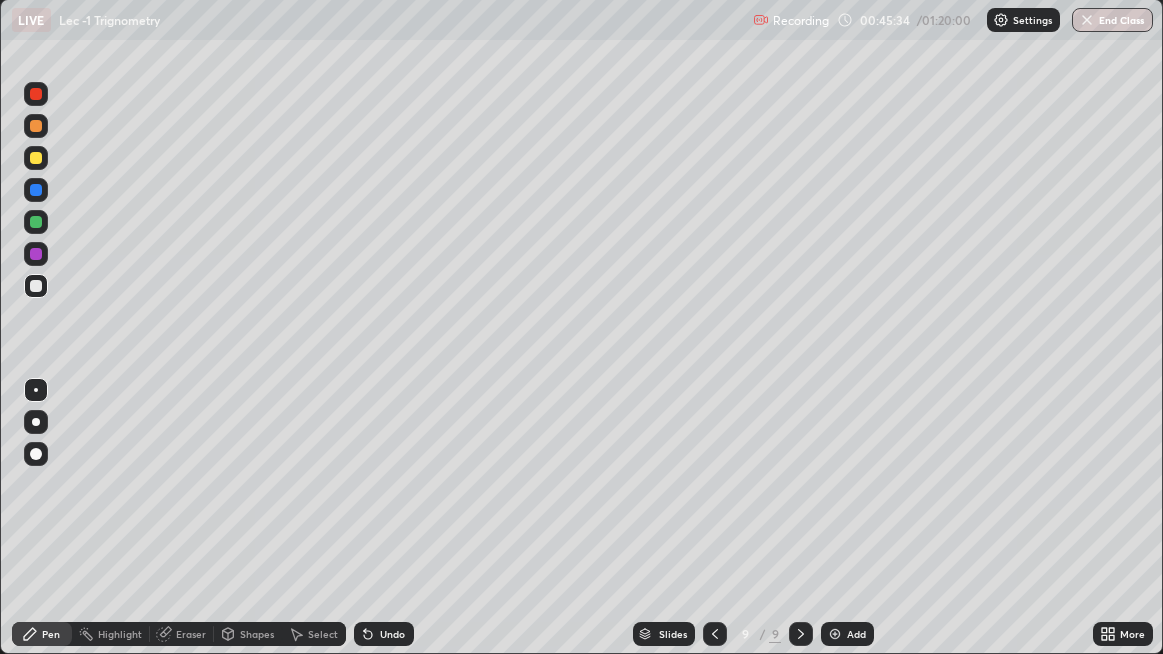 click at bounding box center (835, 634) 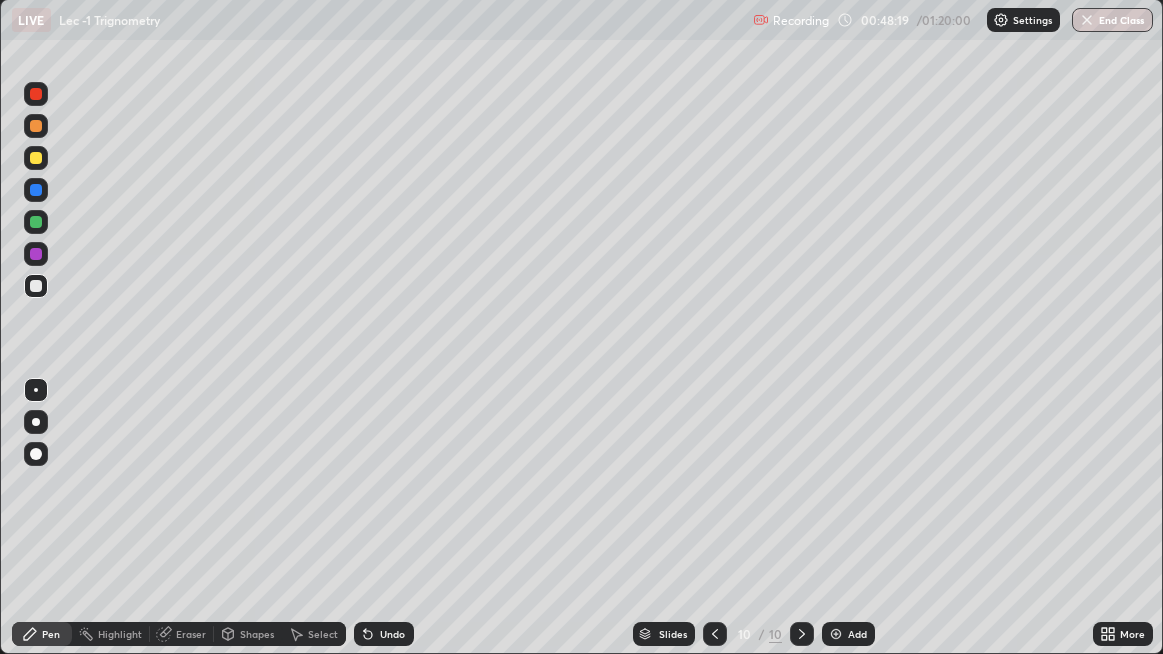 click on "Eraser" at bounding box center [191, 634] 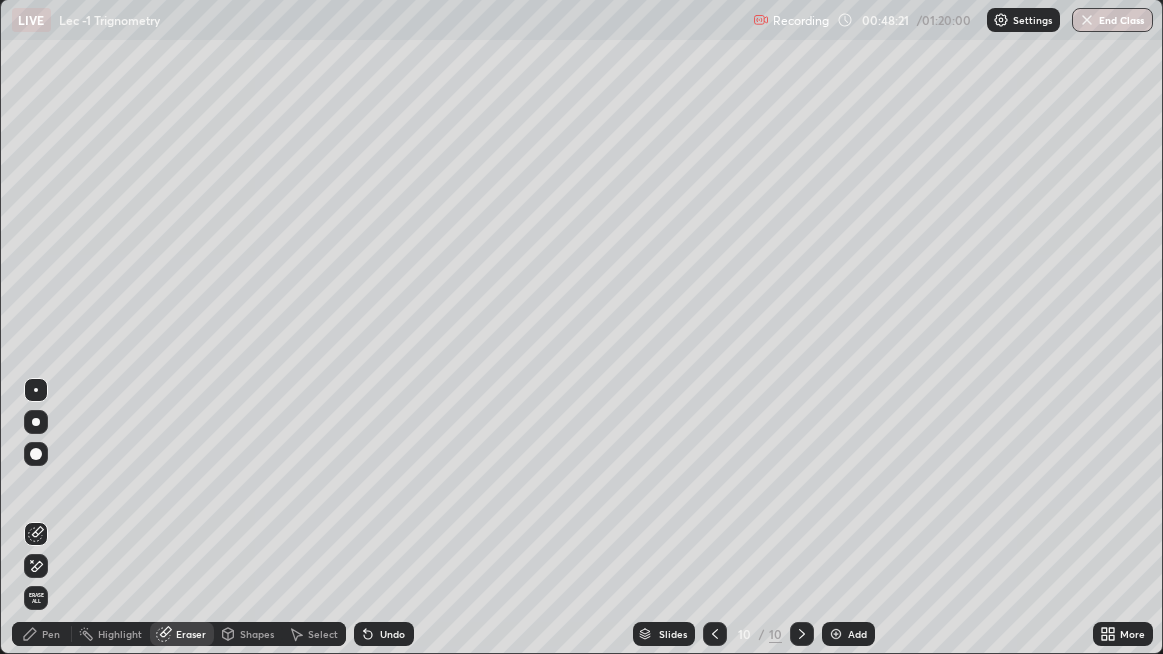 click on "Pen" at bounding box center (51, 634) 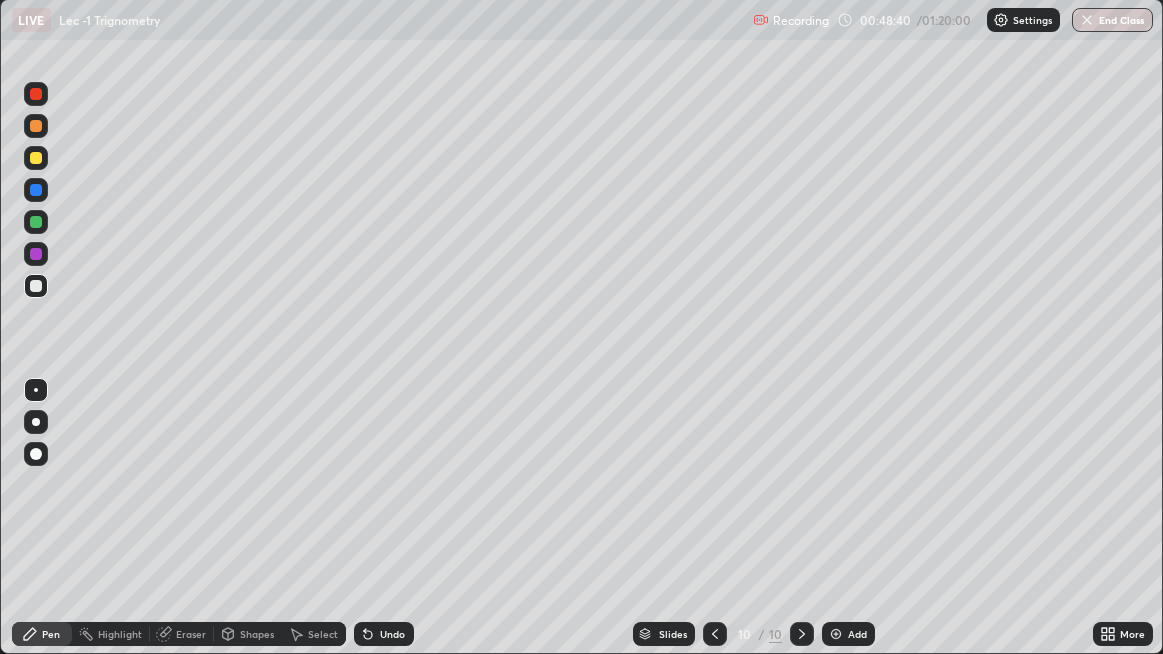 click on "Eraser" at bounding box center [191, 634] 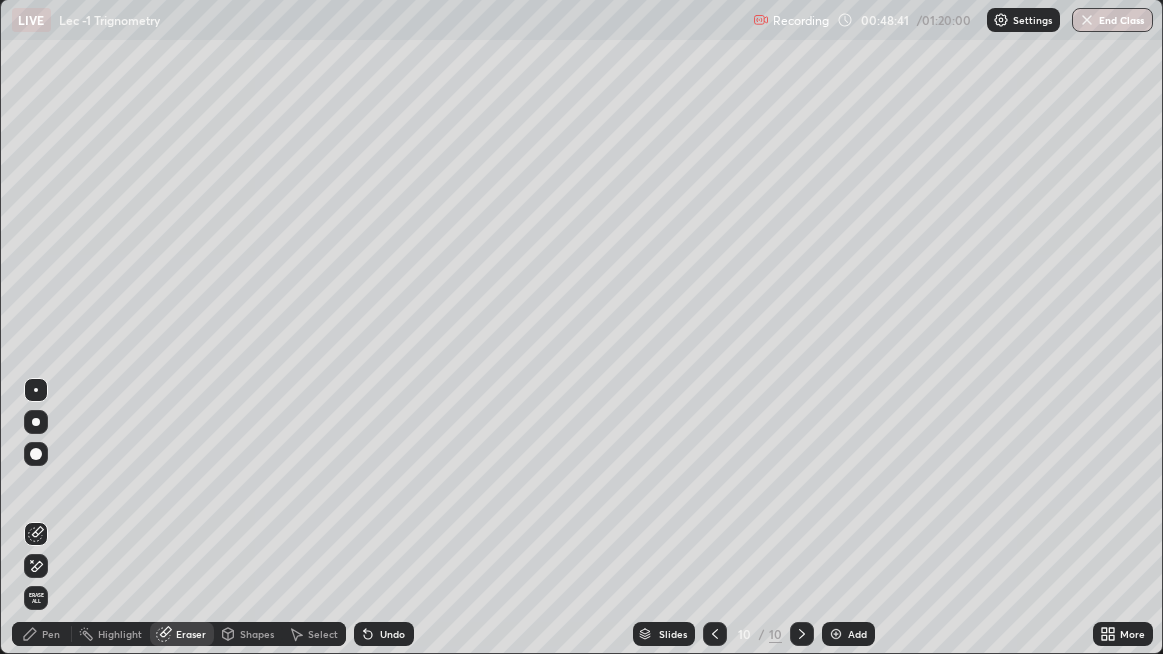 click on "Pen" at bounding box center (42, 634) 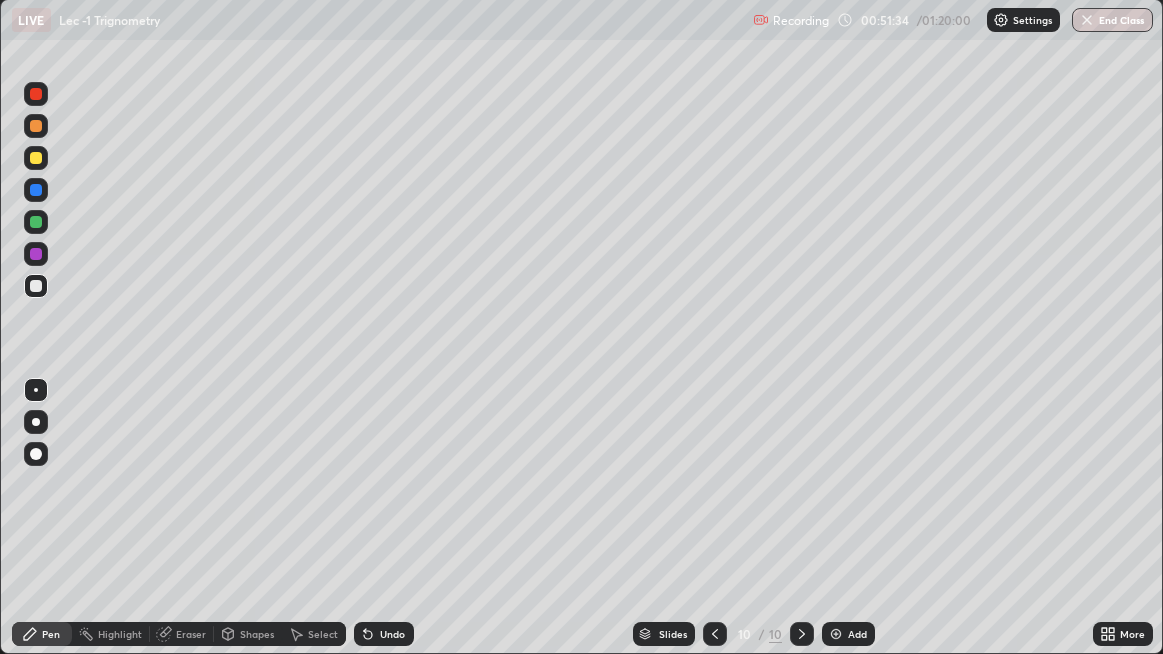 click on "Add" at bounding box center [857, 634] 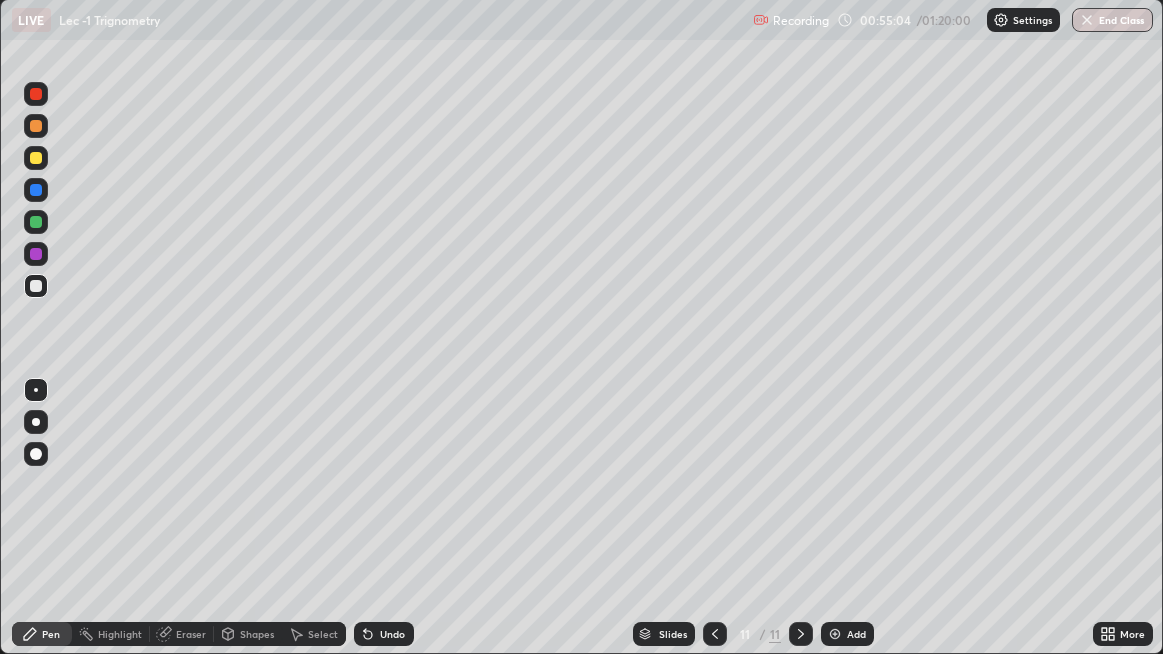 click on "Undo" at bounding box center (392, 634) 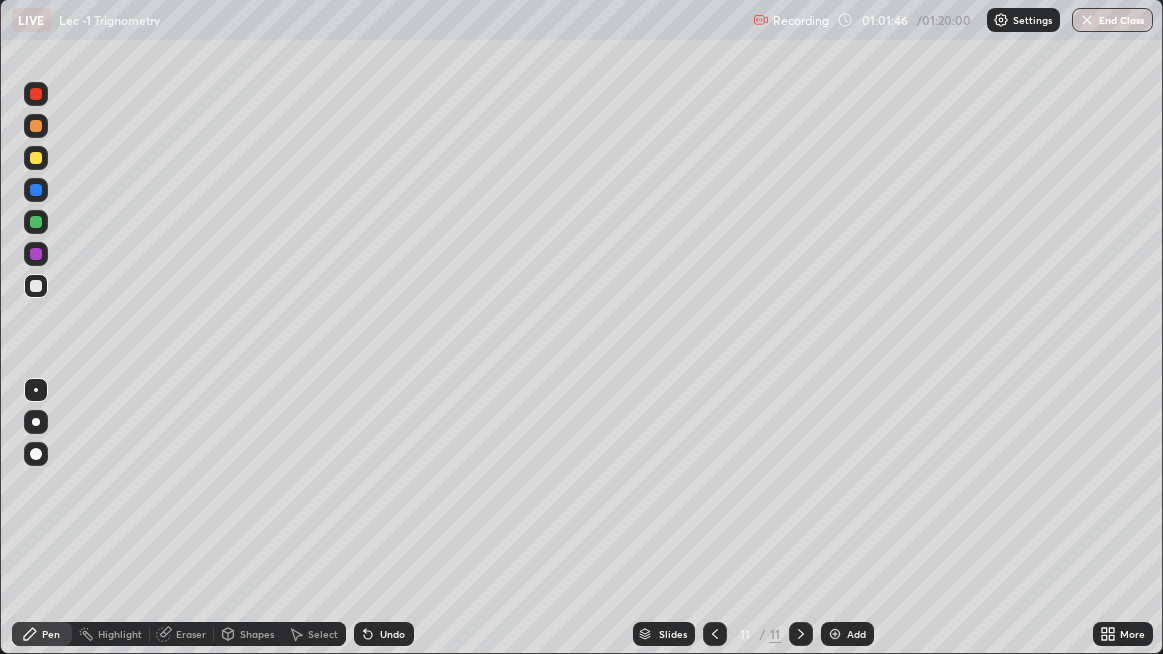 click at bounding box center [835, 634] 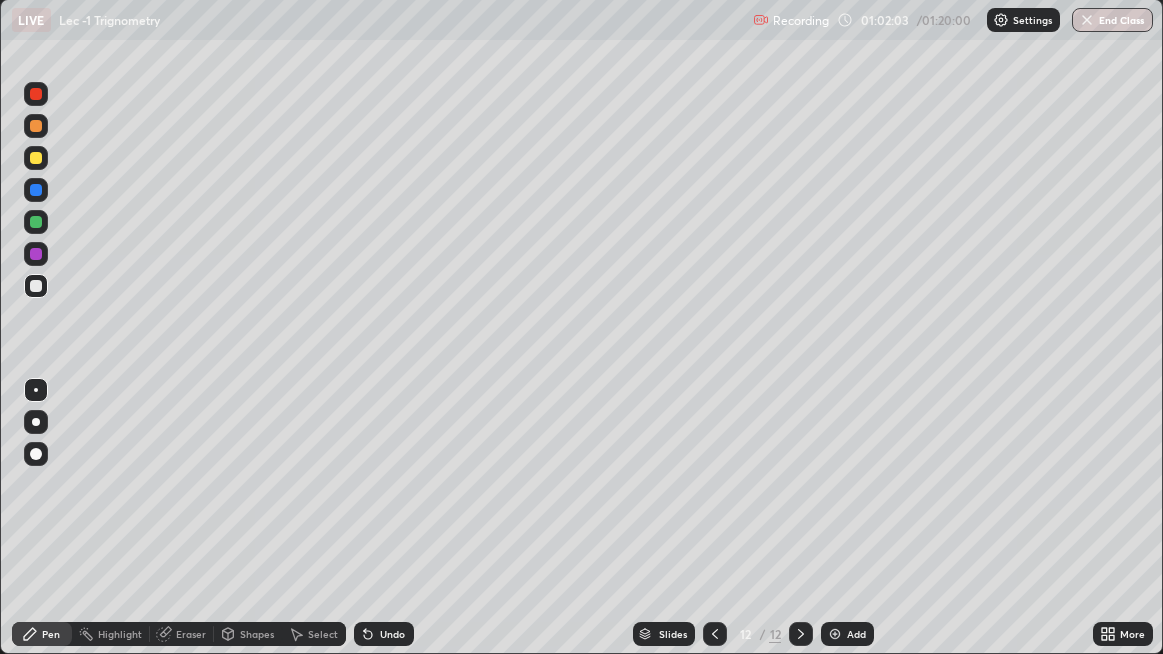 click on "Undo" at bounding box center [384, 634] 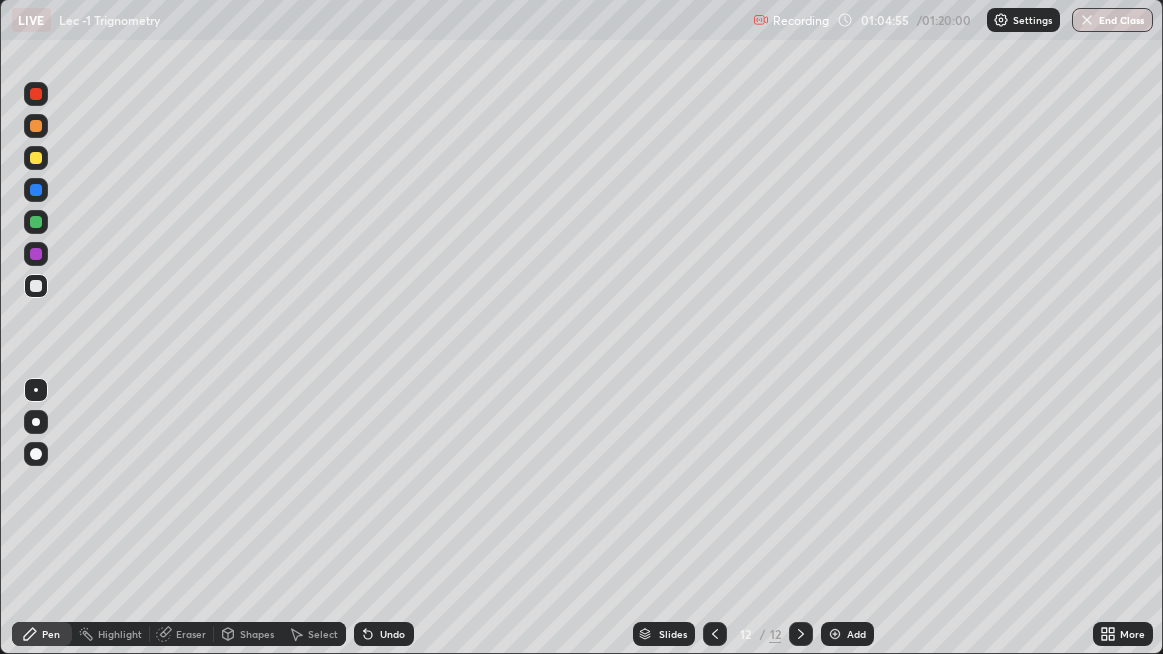 click on "Undo" at bounding box center [392, 634] 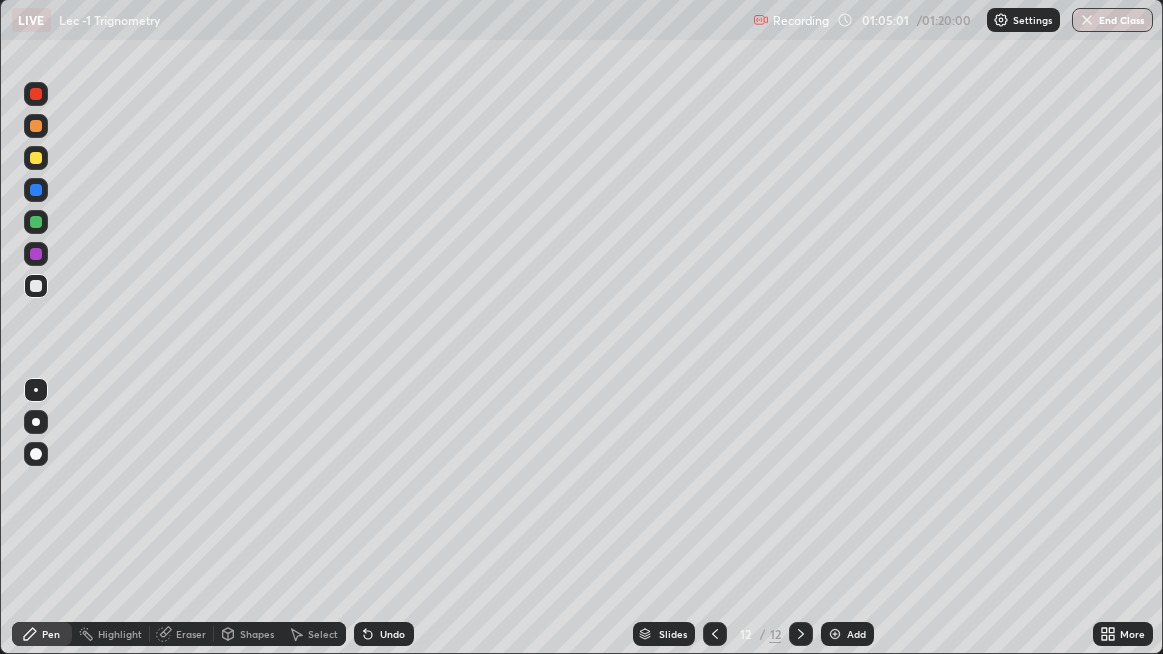 click on "Undo" at bounding box center [392, 634] 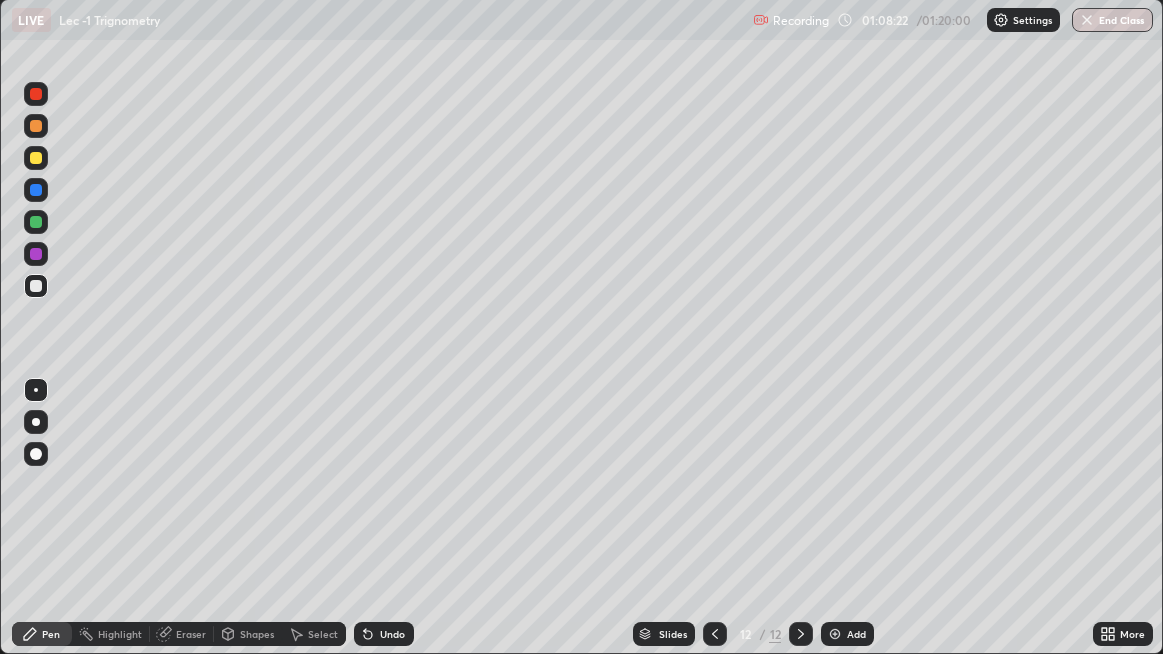 click on "Eraser" at bounding box center (191, 634) 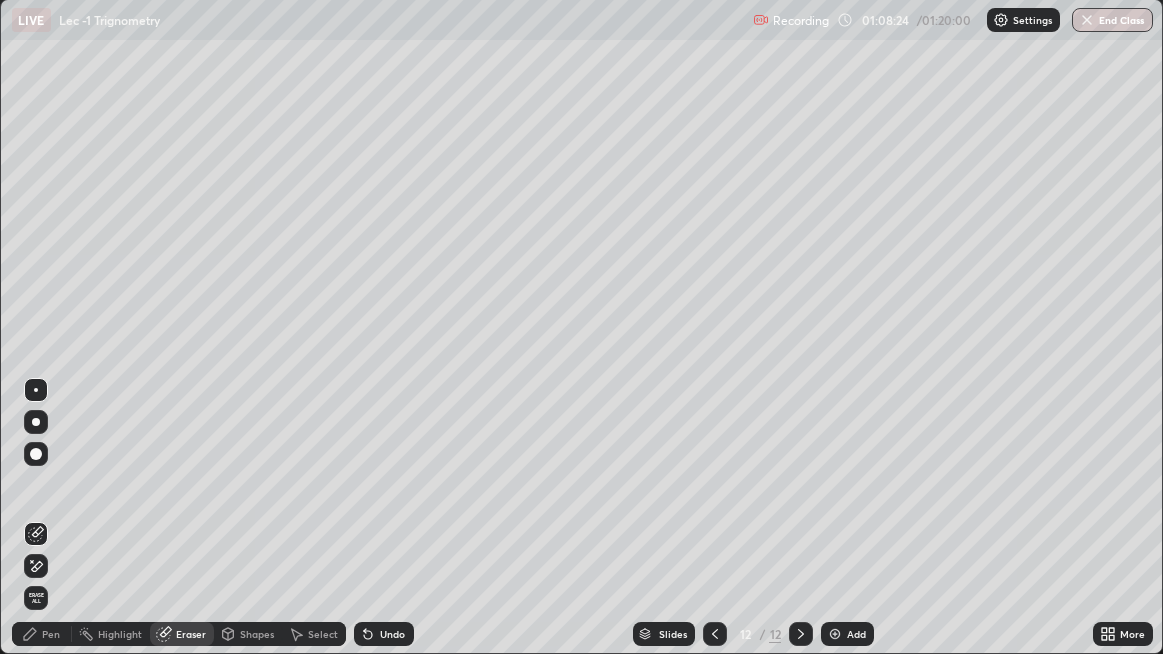 click on "Pen" at bounding box center (42, 634) 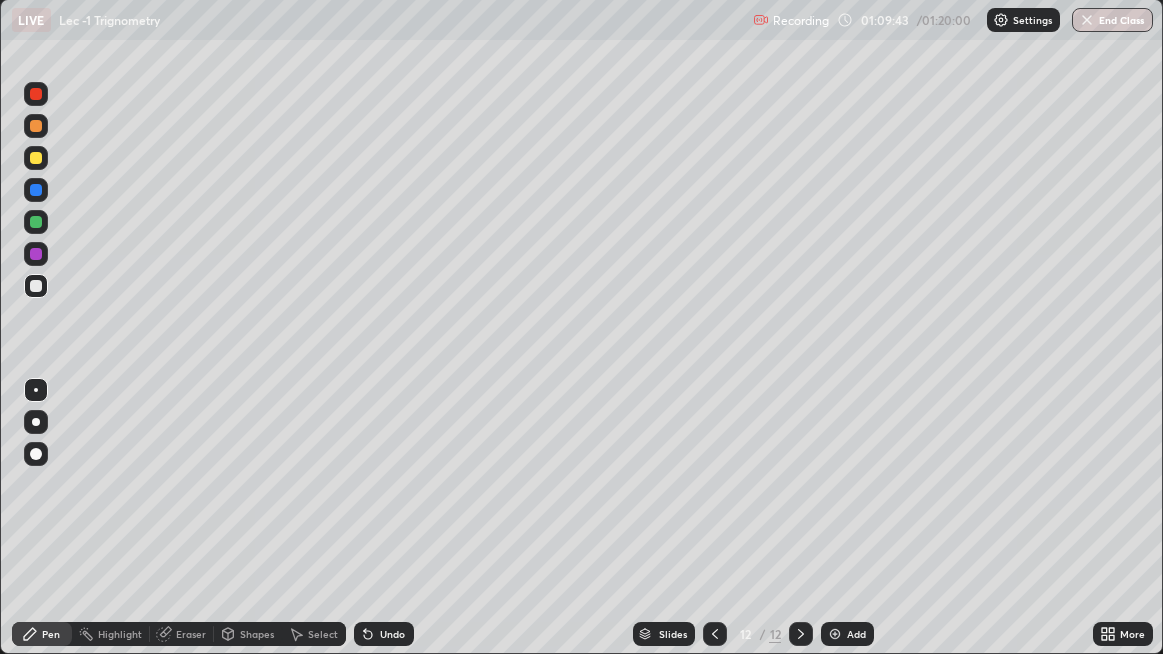 click on "Add" at bounding box center (856, 634) 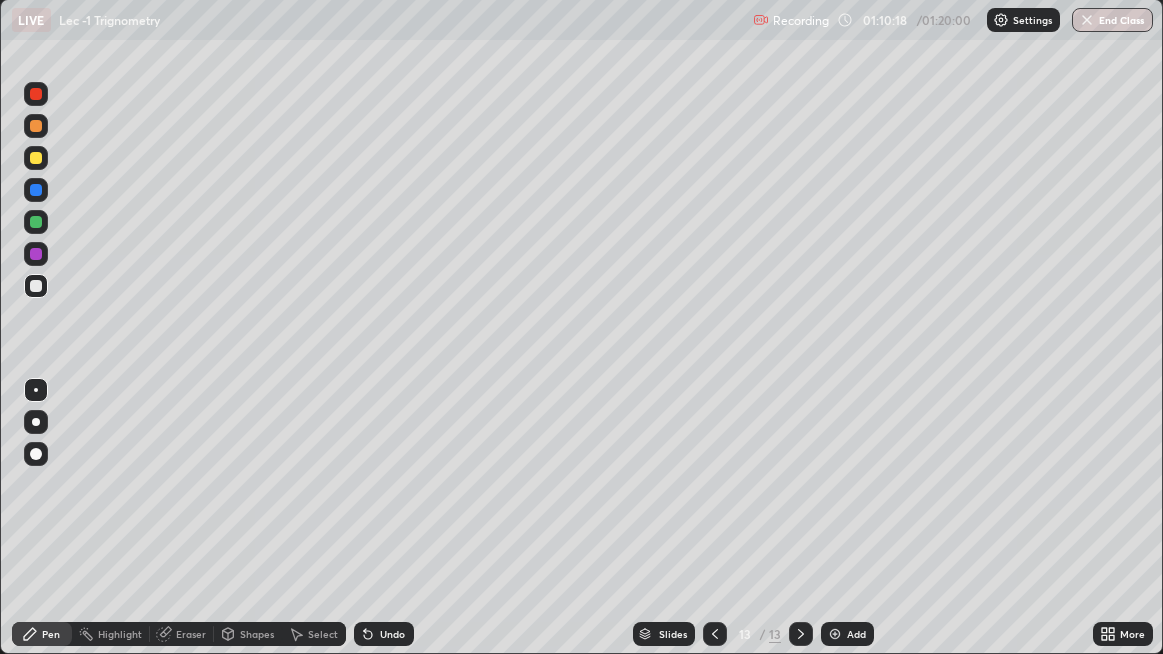 click at bounding box center [715, 634] 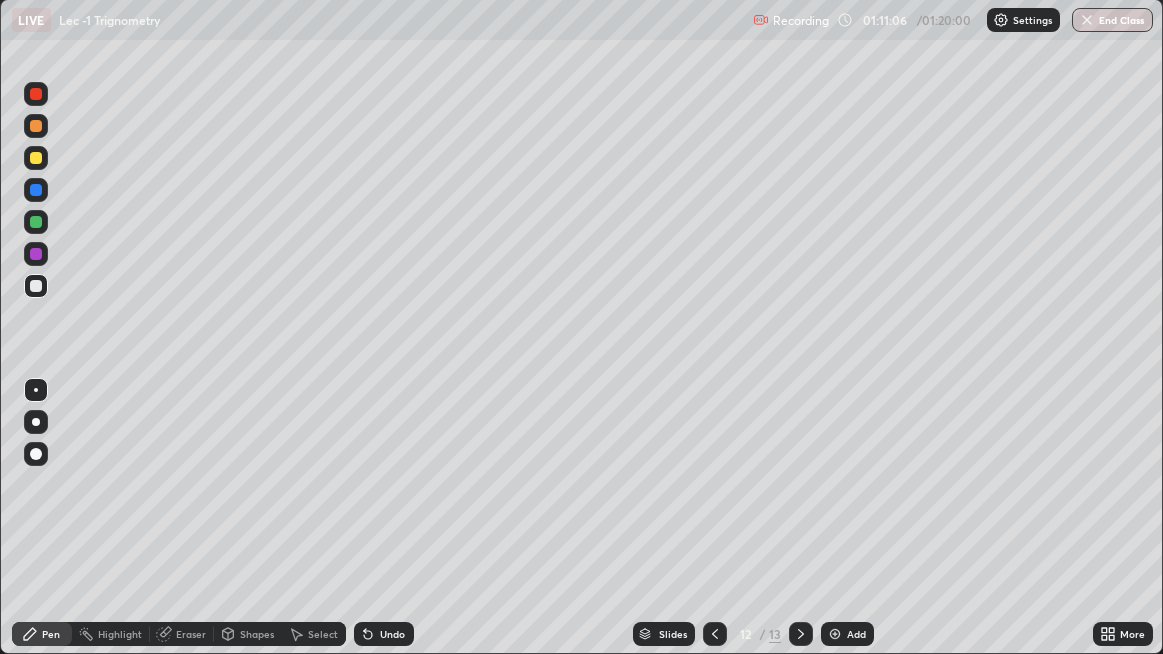click 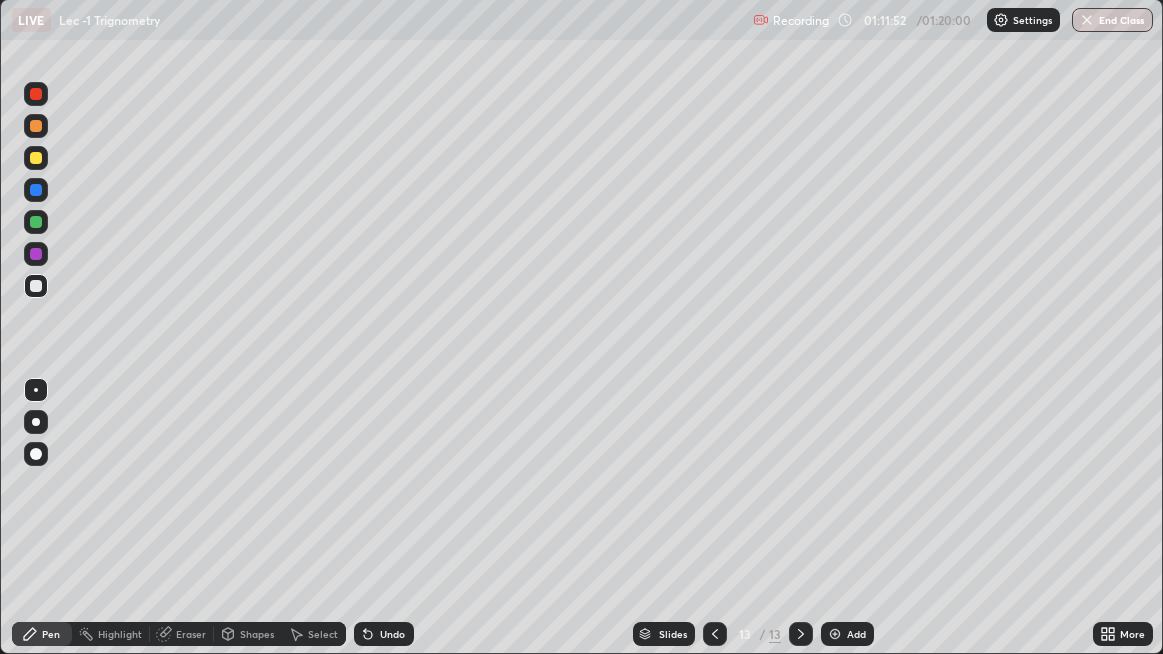 click 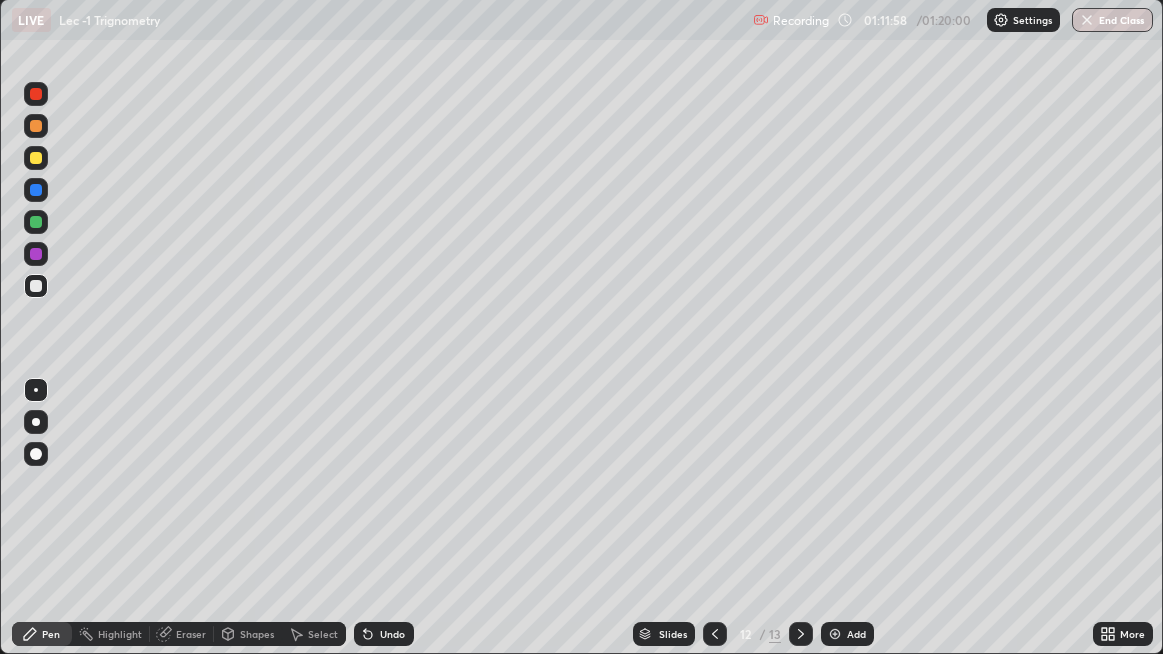 click at bounding box center (1087, 20) 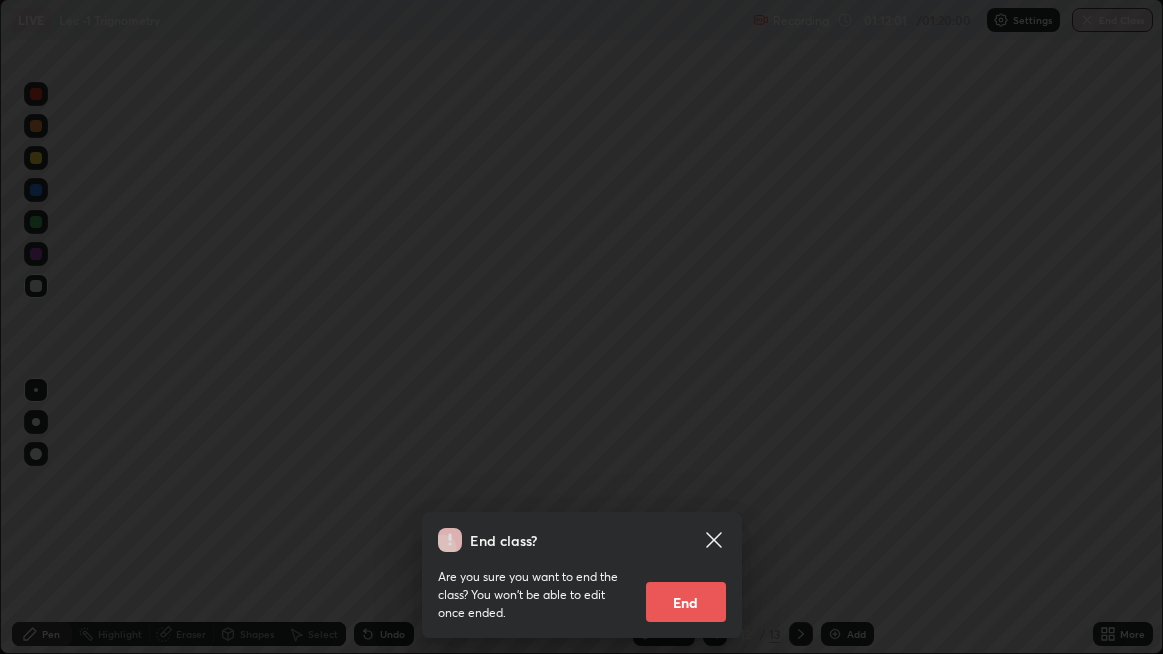click on "End" at bounding box center [686, 602] 